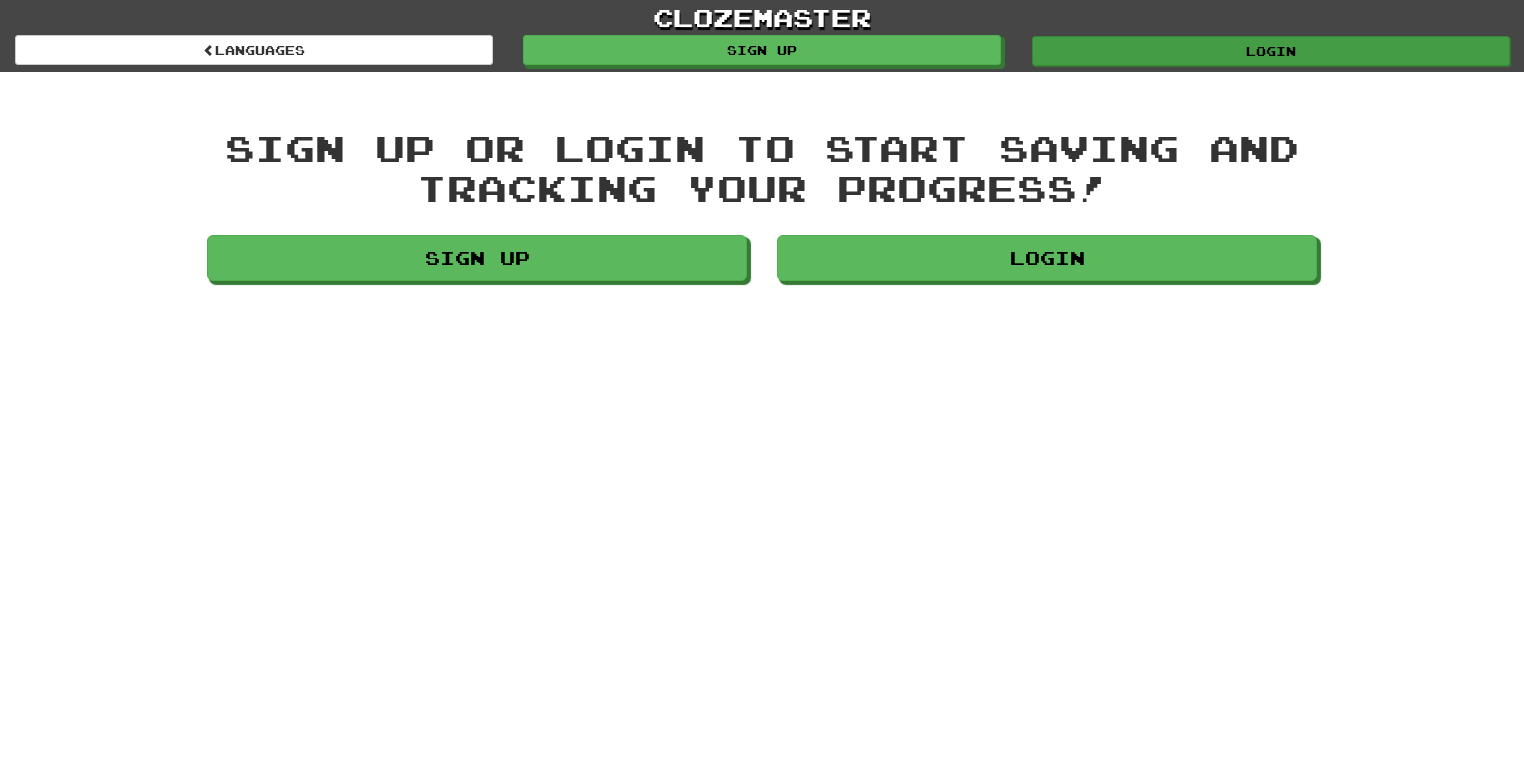 scroll, scrollTop: 0, scrollLeft: 0, axis: both 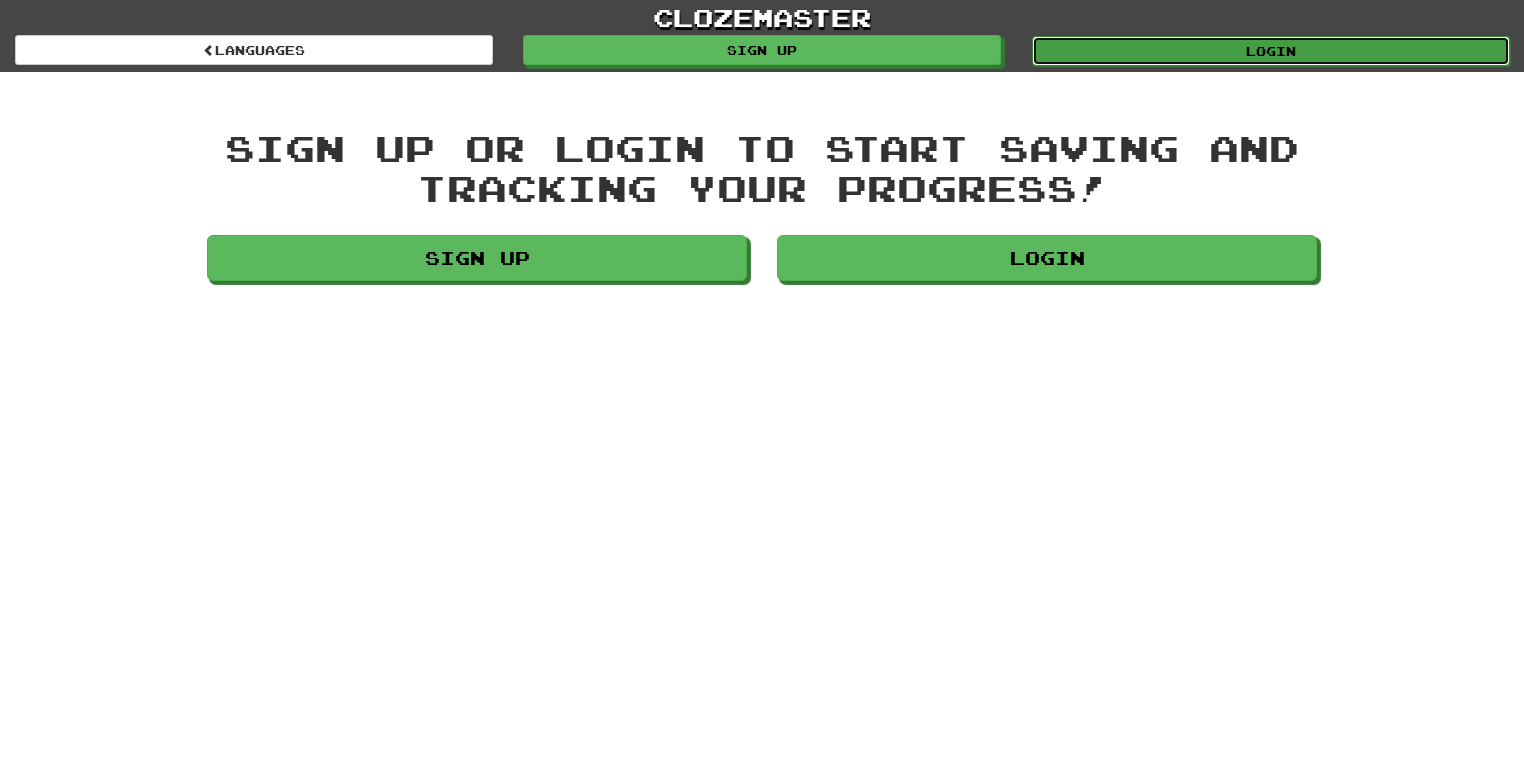 click on "Login" at bounding box center (1271, 51) 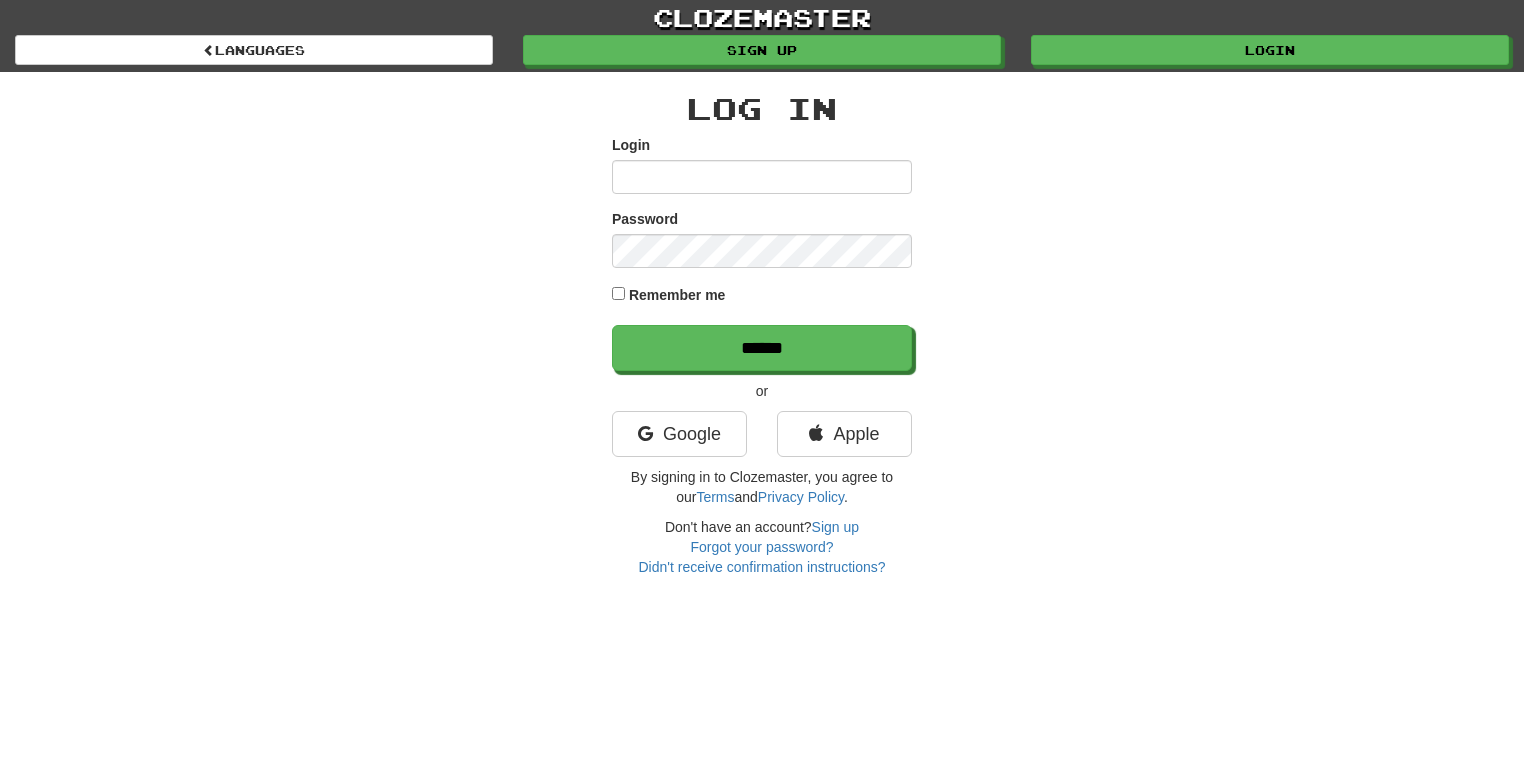 scroll, scrollTop: 0, scrollLeft: 0, axis: both 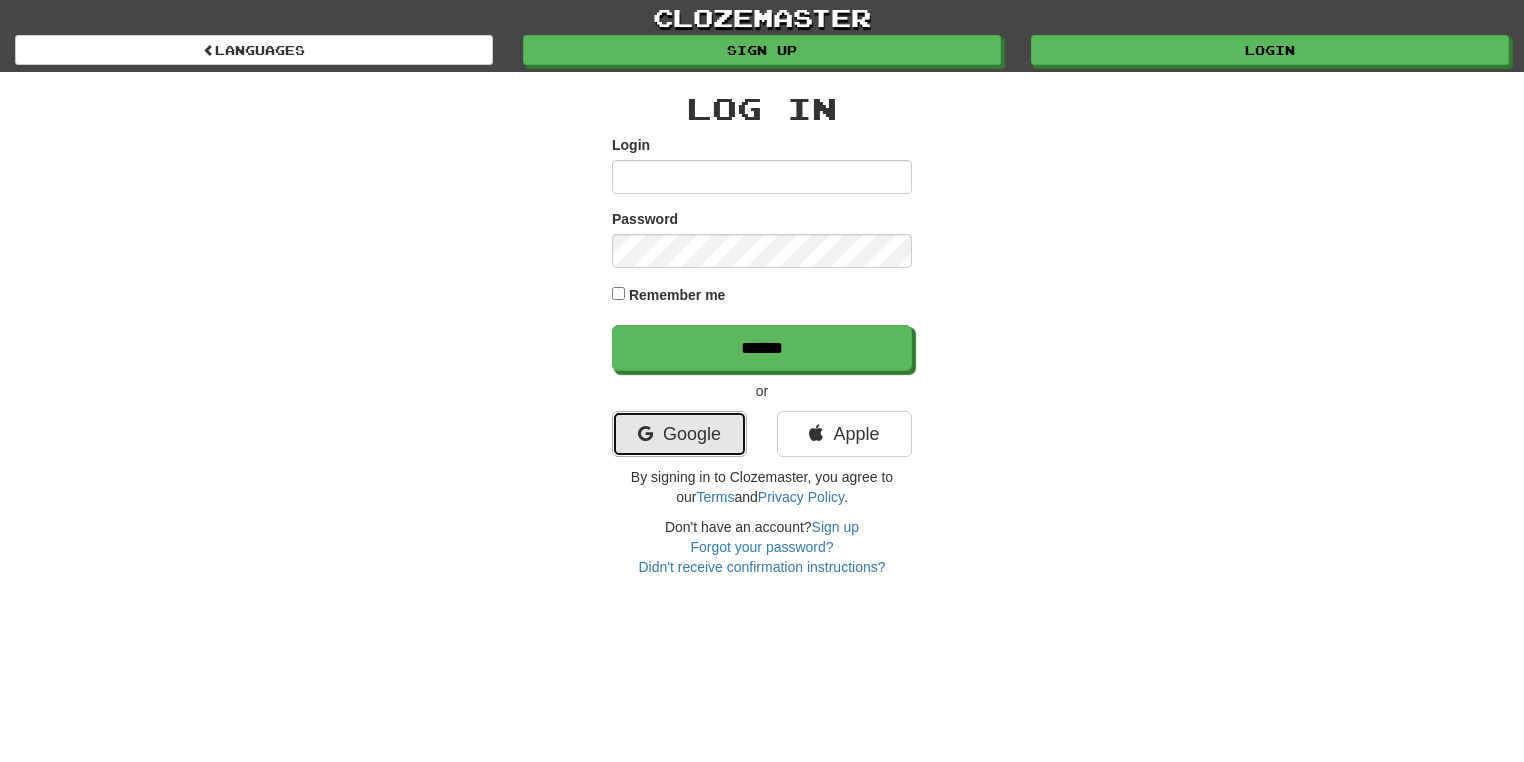 click on "Google" at bounding box center [679, 434] 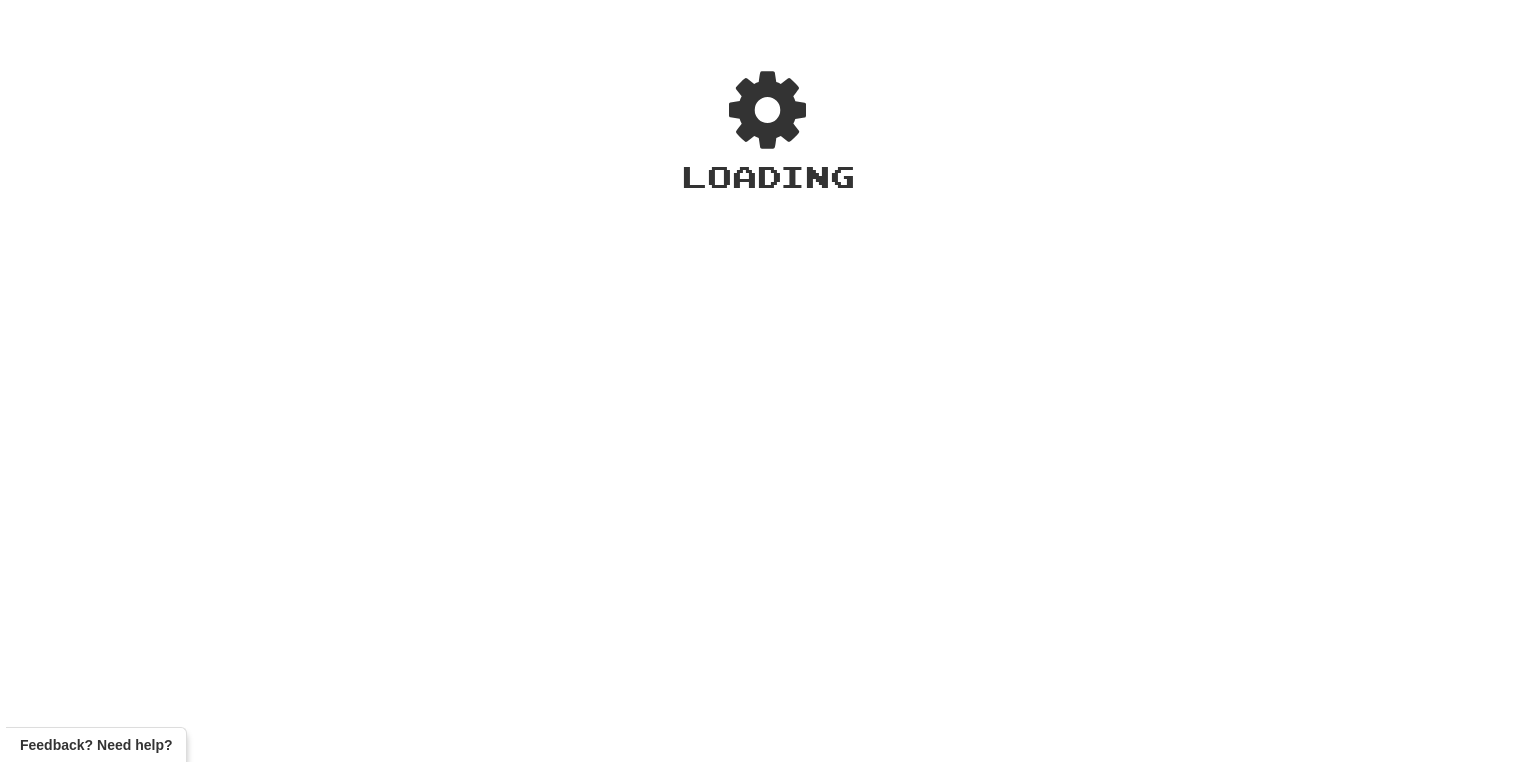 scroll, scrollTop: 0, scrollLeft: 0, axis: both 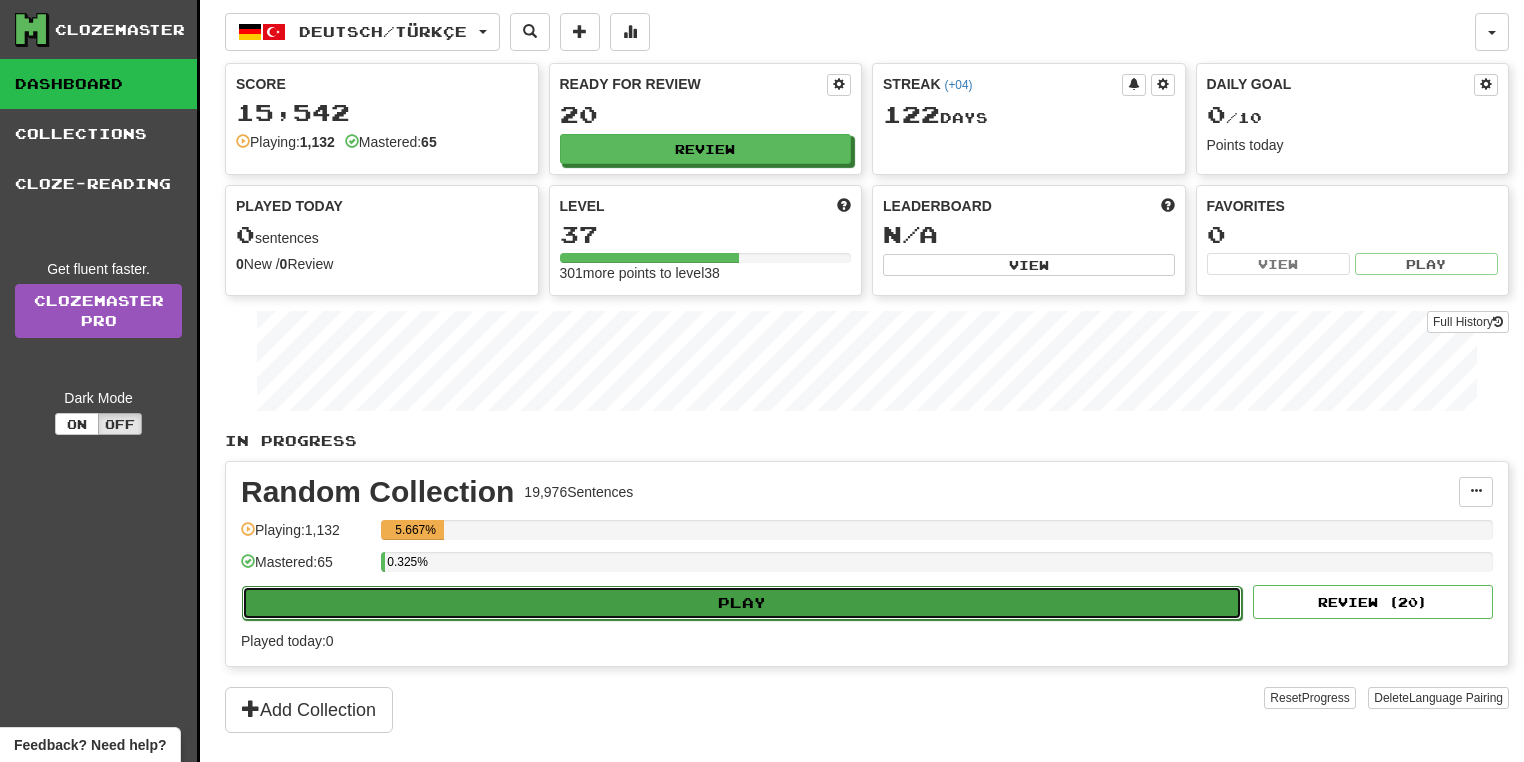 click on "Play" at bounding box center [742, 603] 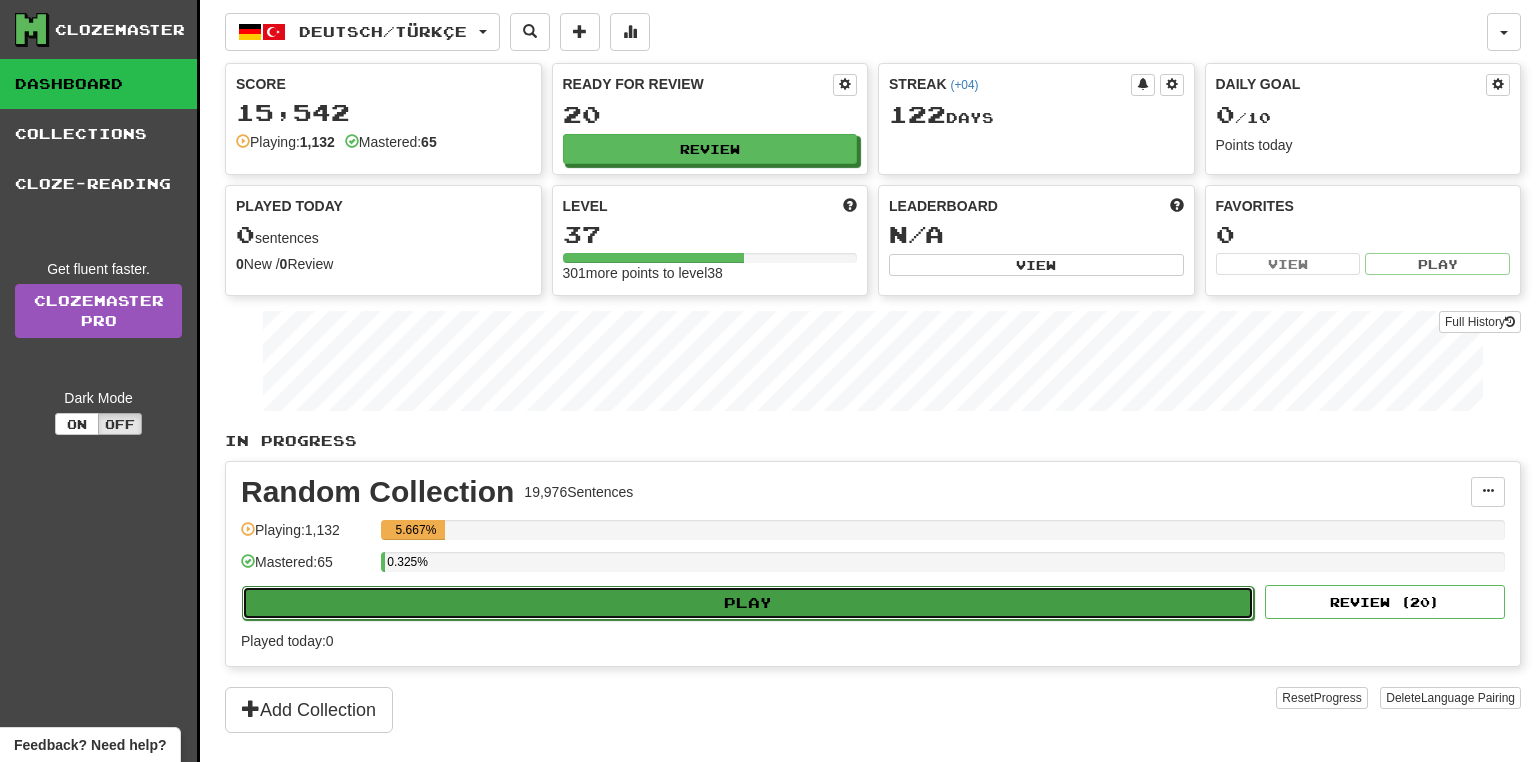 select on "**" 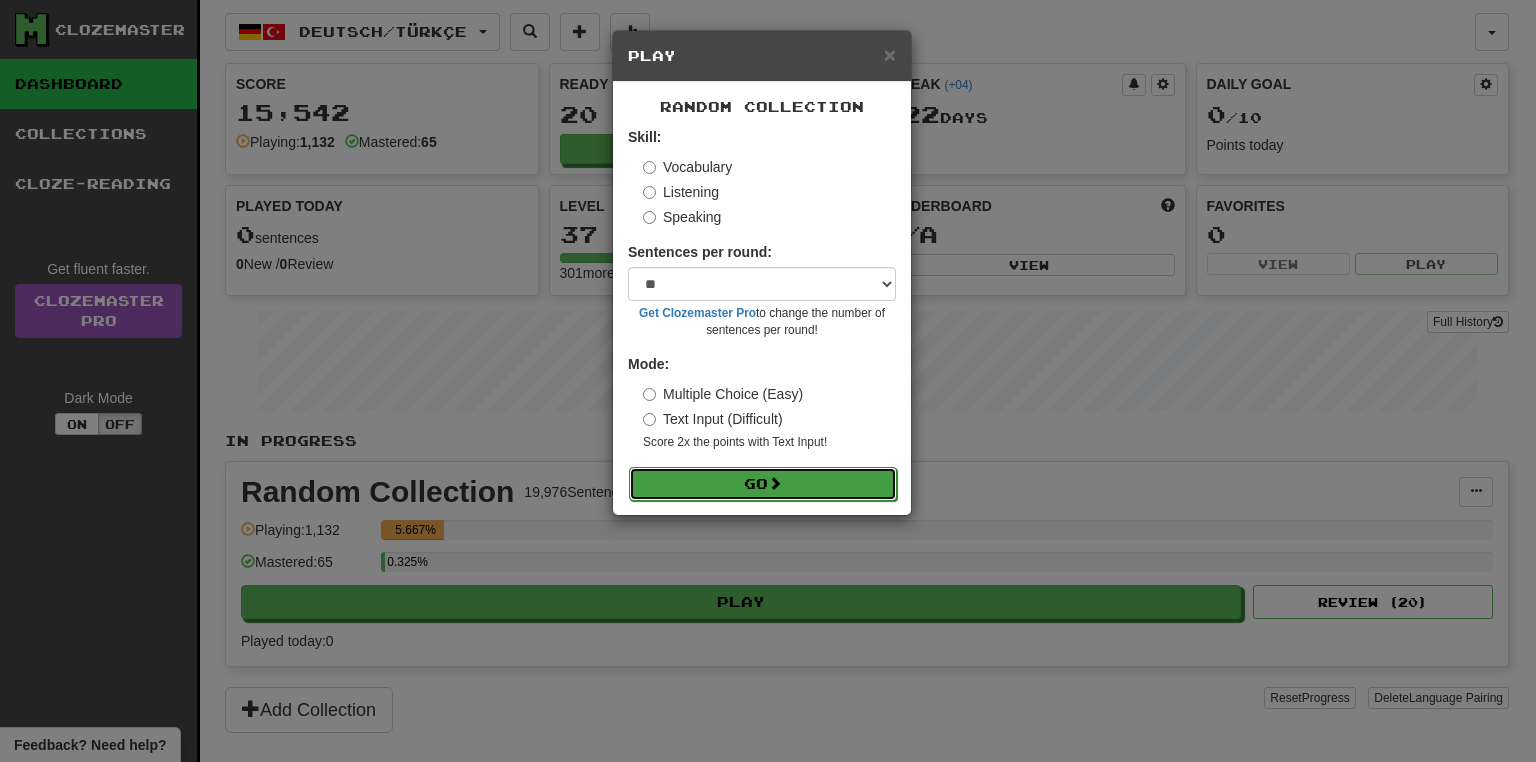 click on "Go" at bounding box center (763, 484) 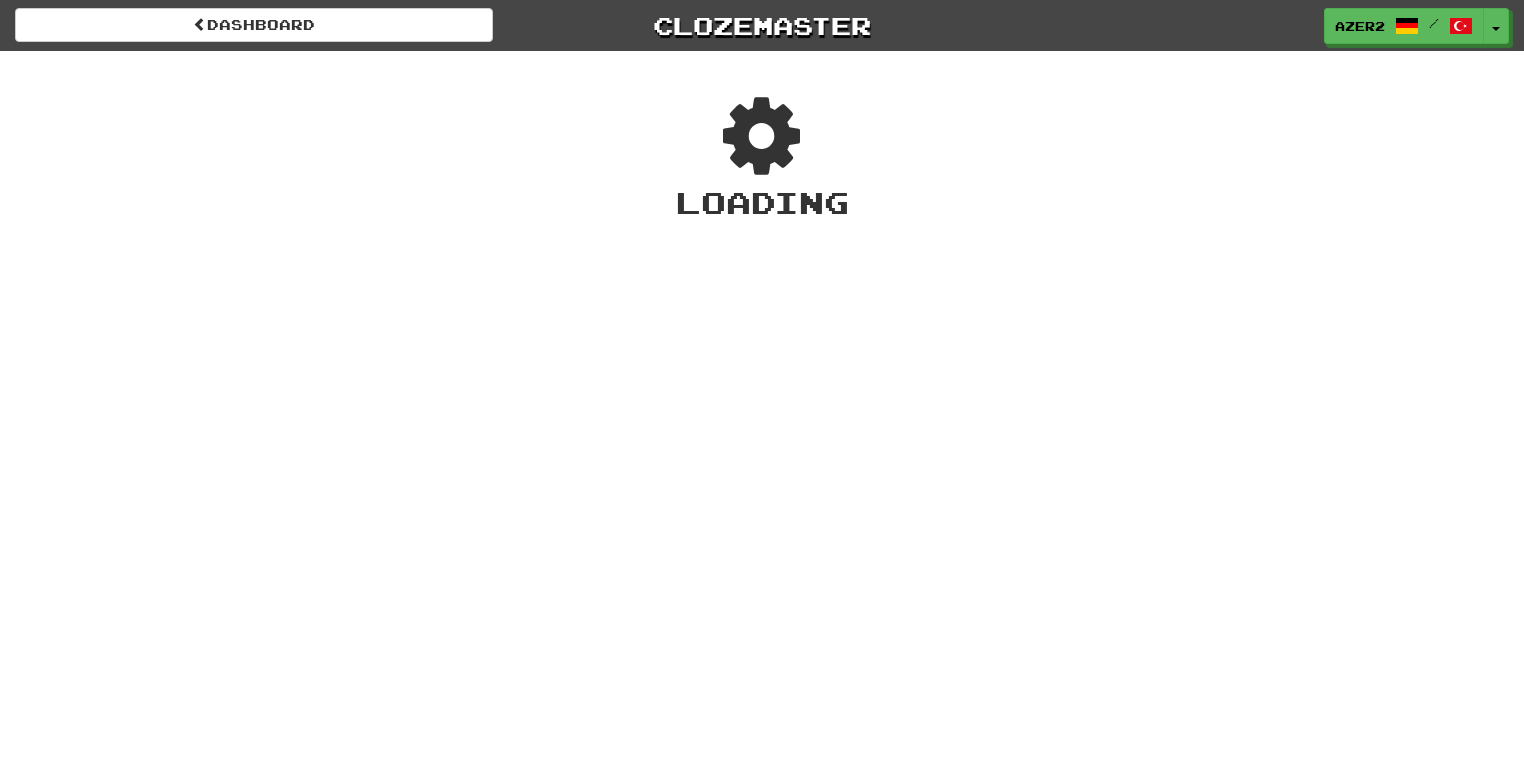 scroll, scrollTop: 0, scrollLeft: 0, axis: both 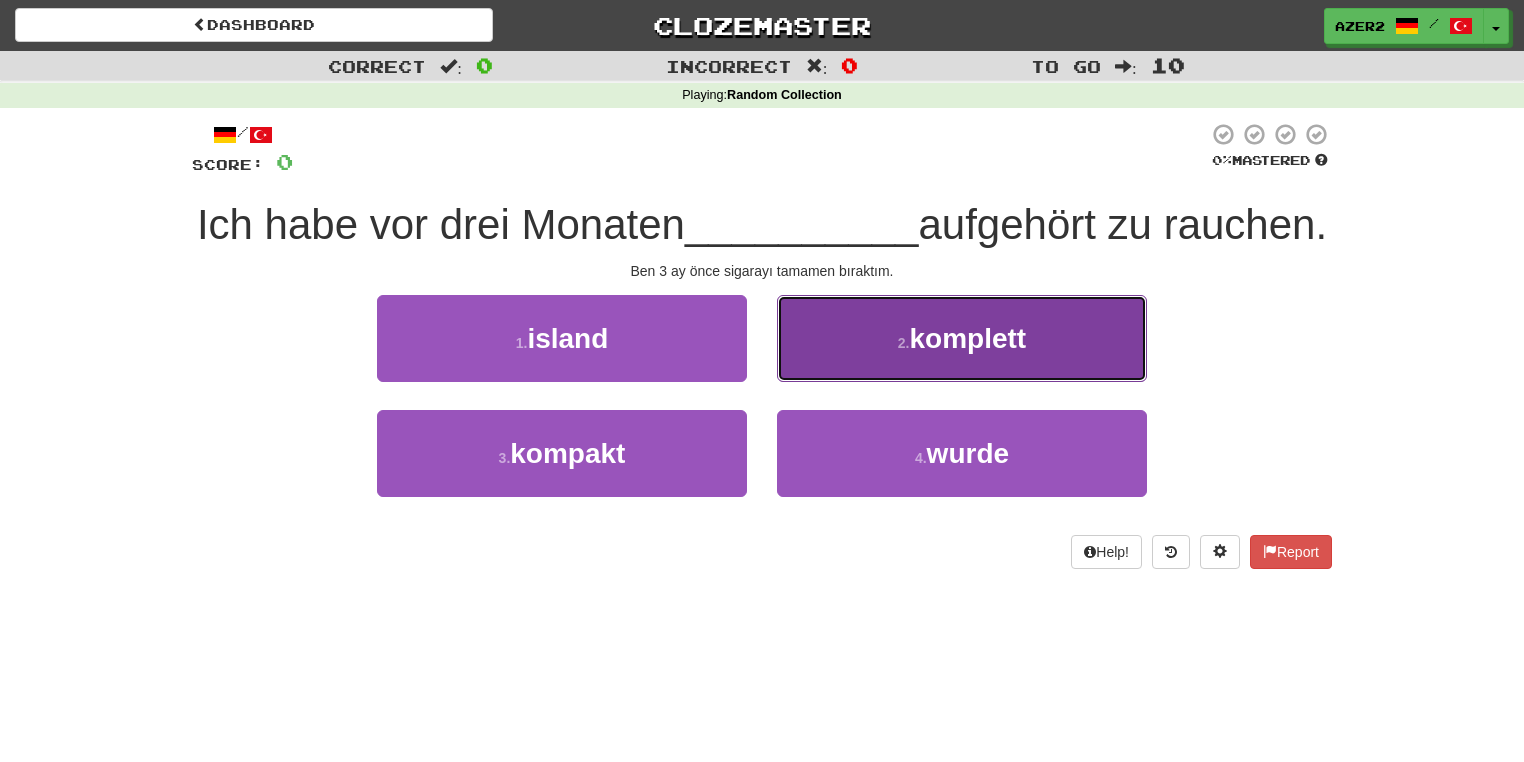 click on "komplett" at bounding box center (968, 338) 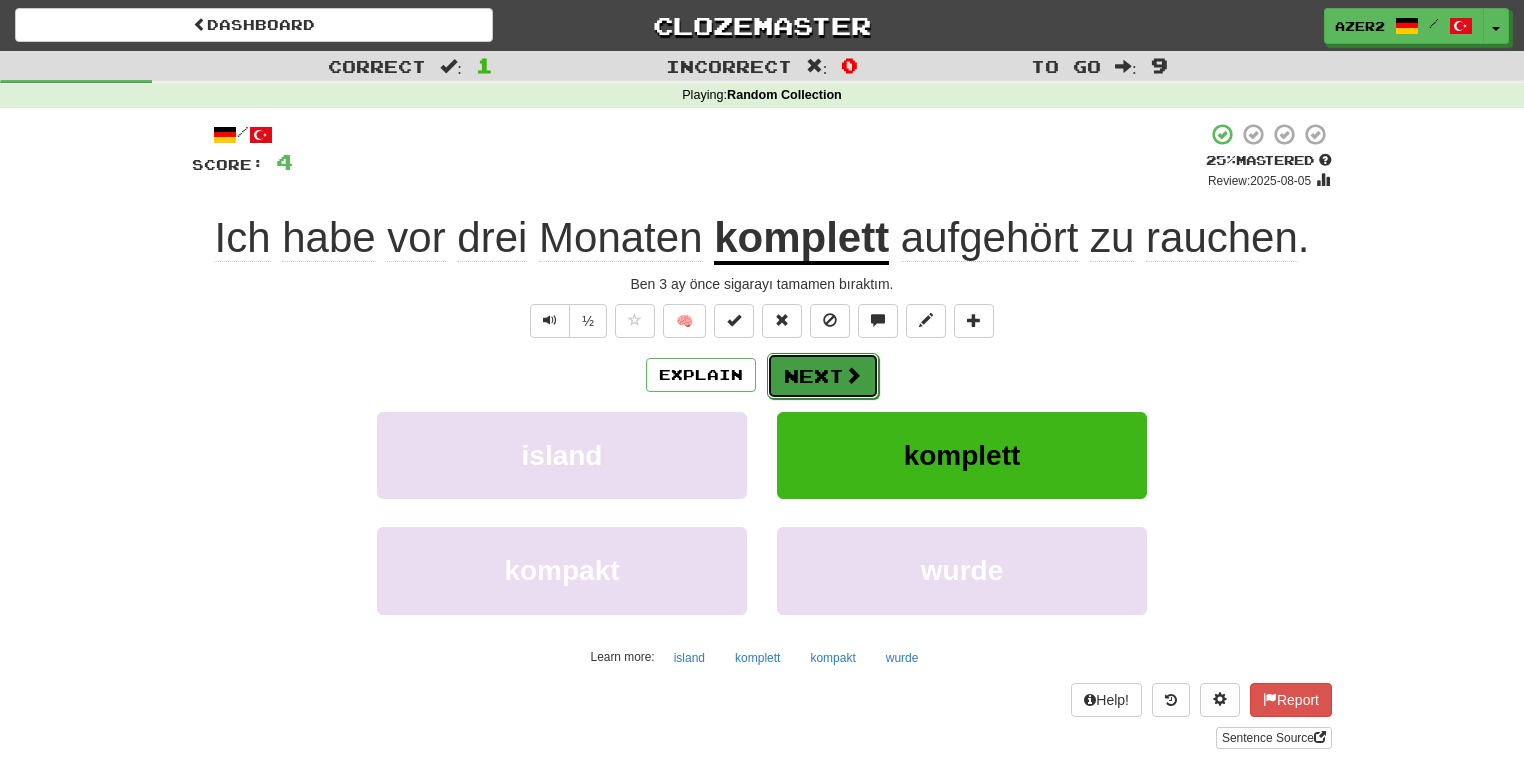 click on "Next" at bounding box center (823, 376) 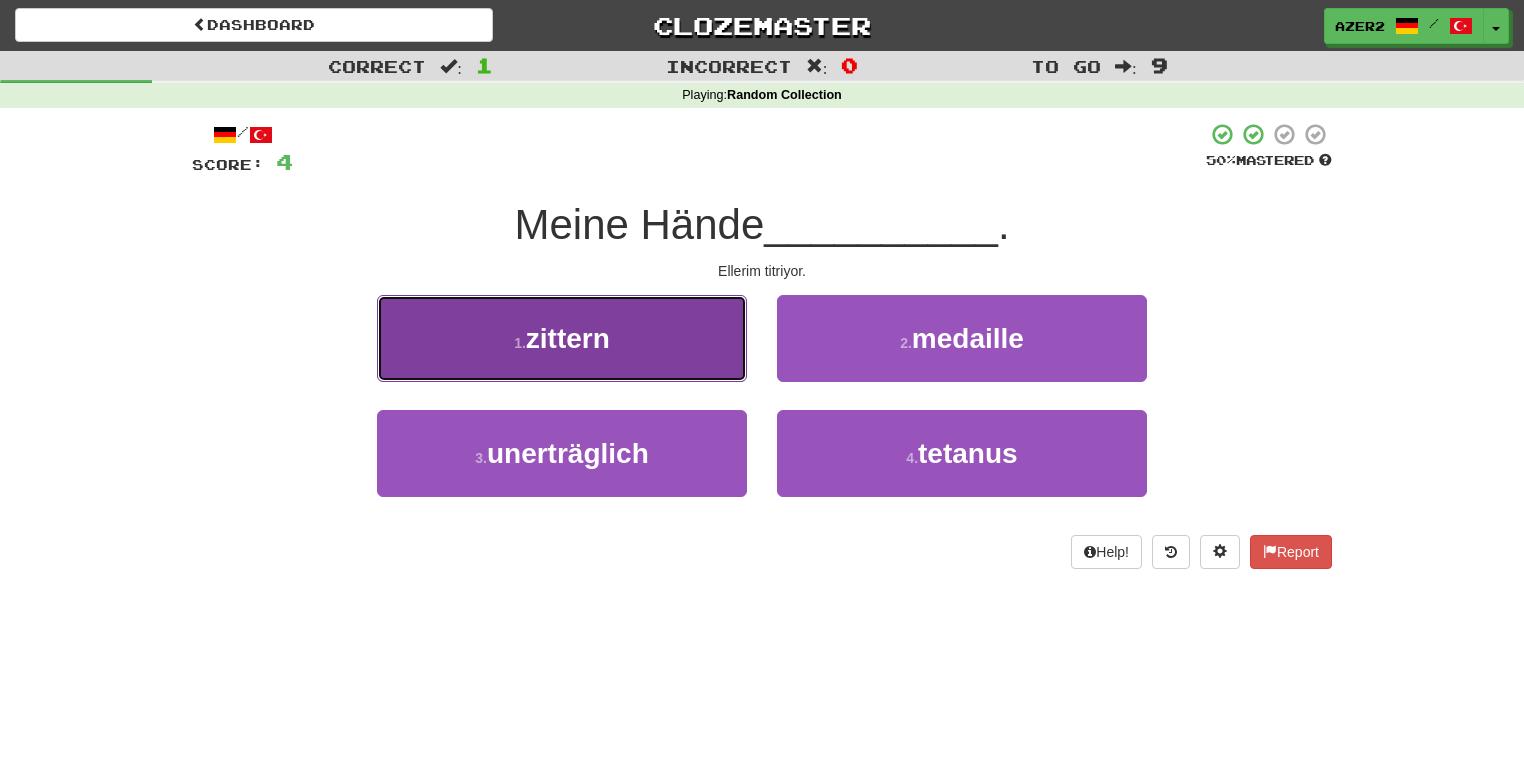 click on "1 .  zittern" at bounding box center [562, 338] 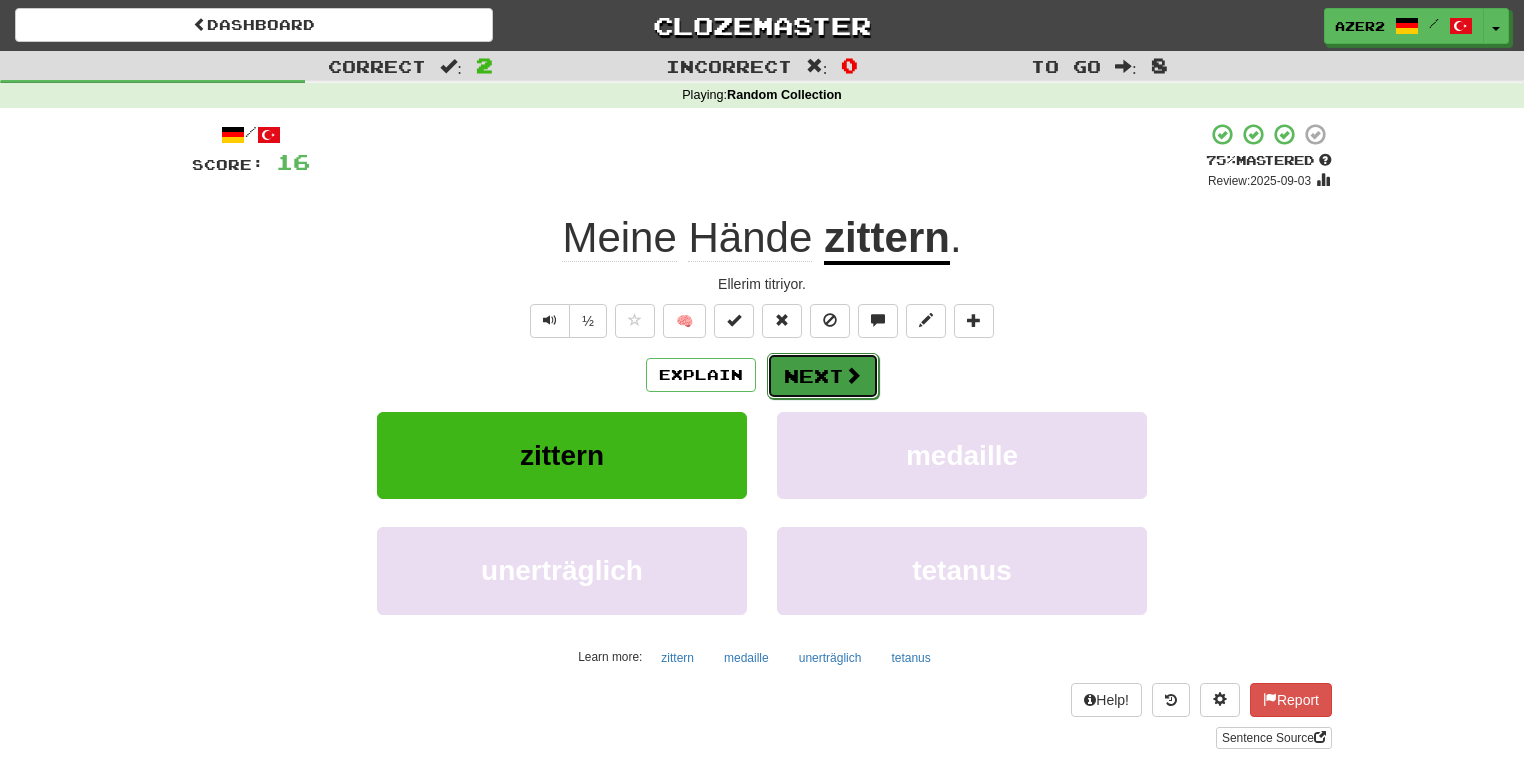 click on "Next" at bounding box center (823, 376) 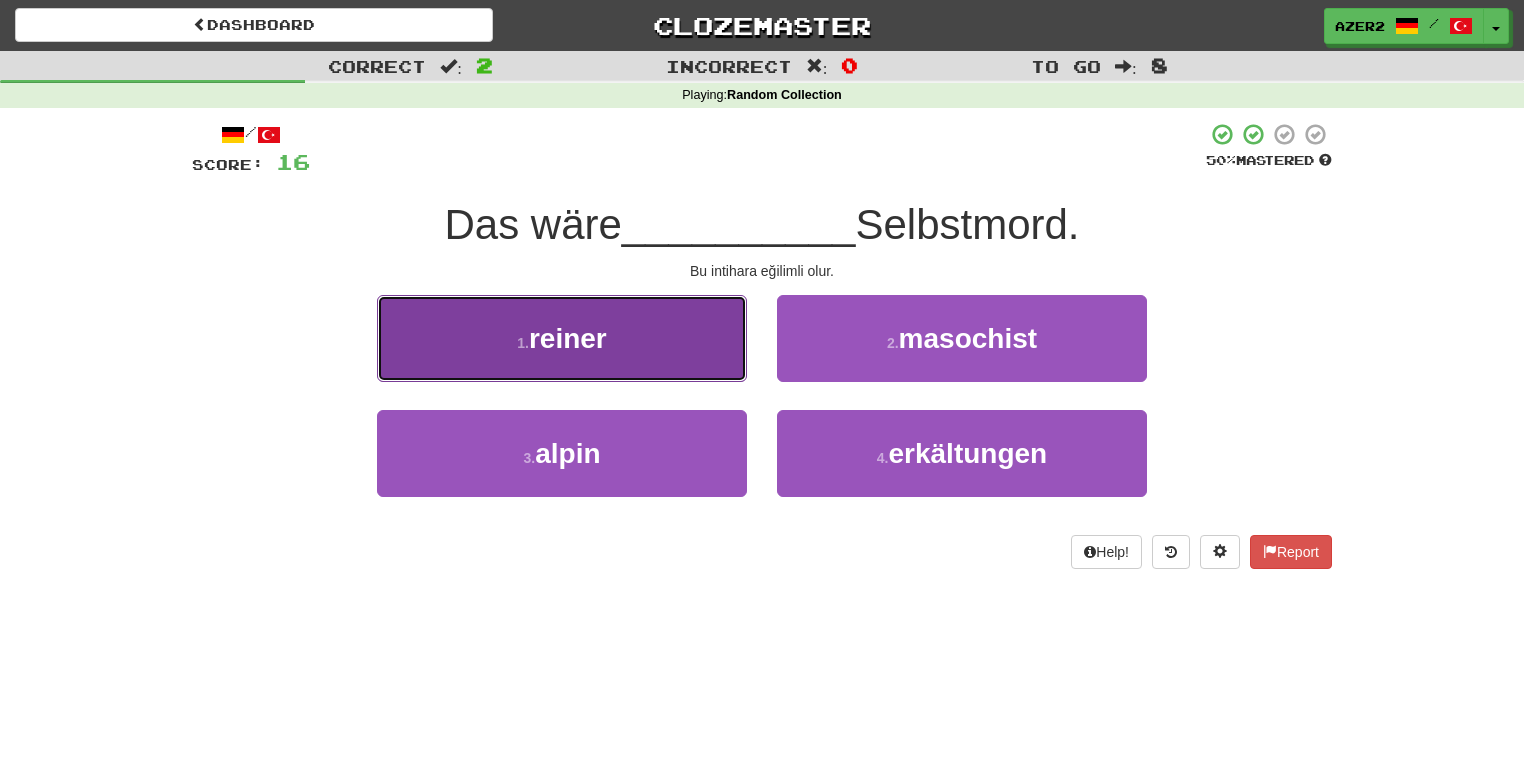 click on "reiner" at bounding box center (568, 338) 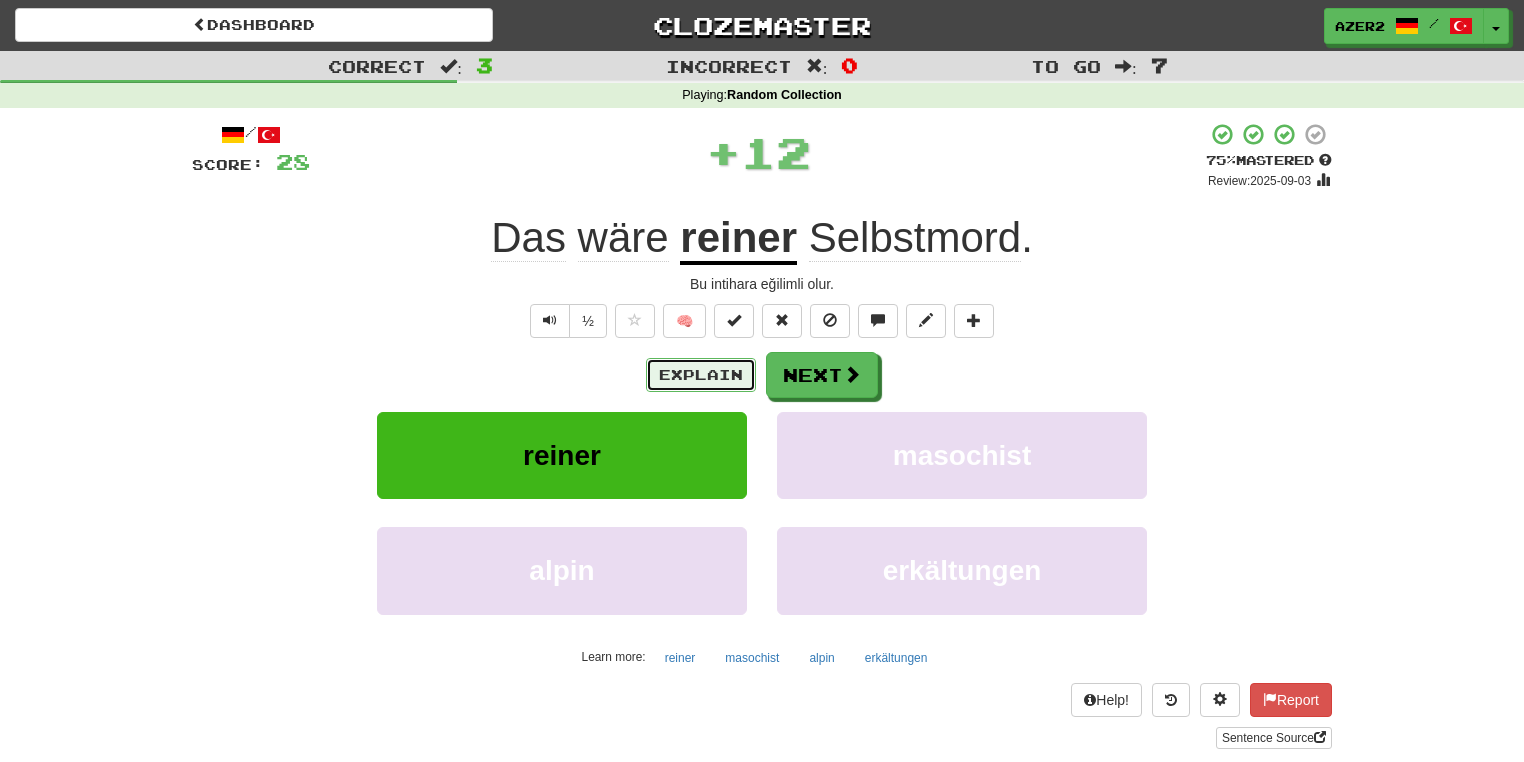 click on "Explain" at bounding box center (701, 375) 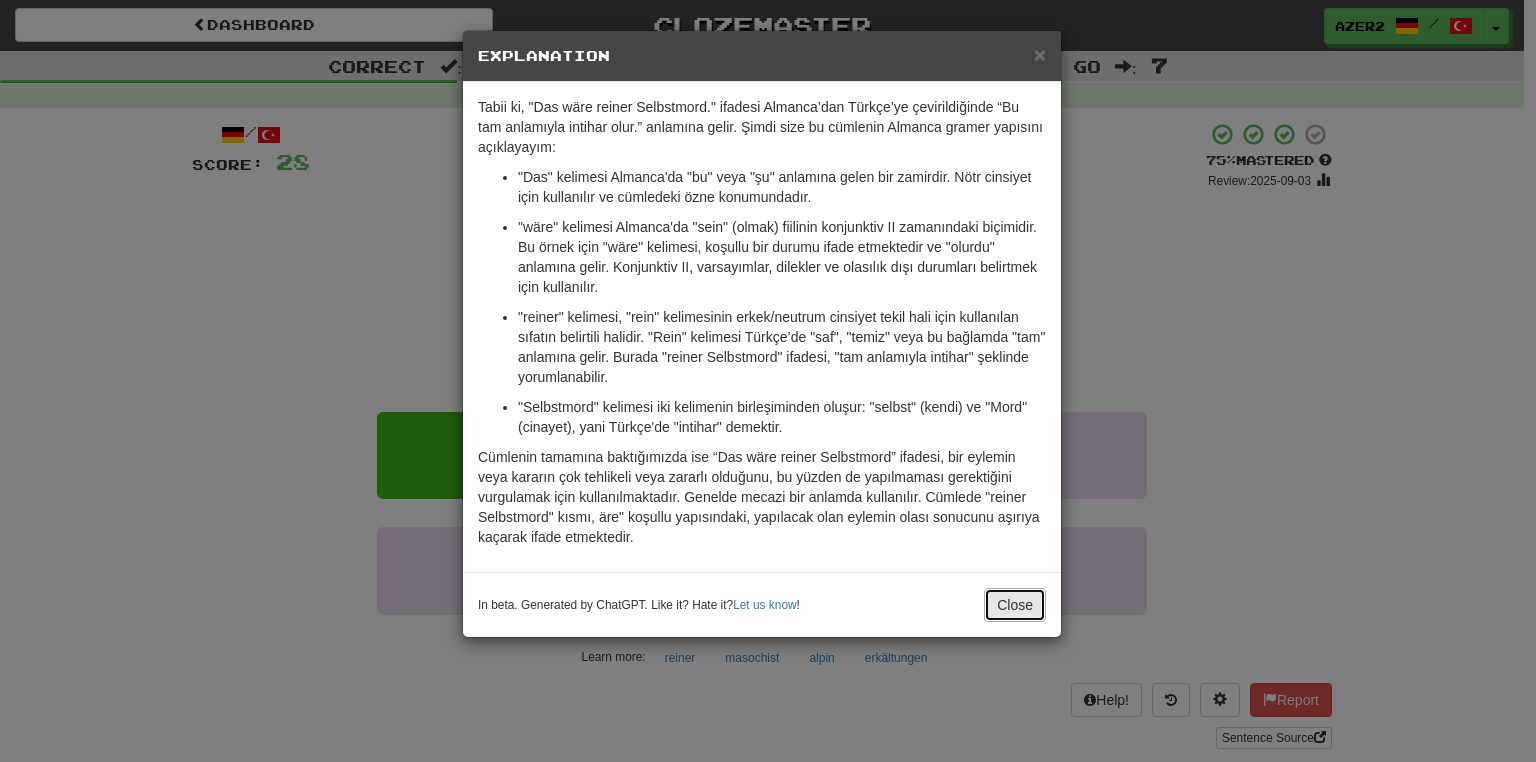click on "Close" at bounding box center (1015, 605) 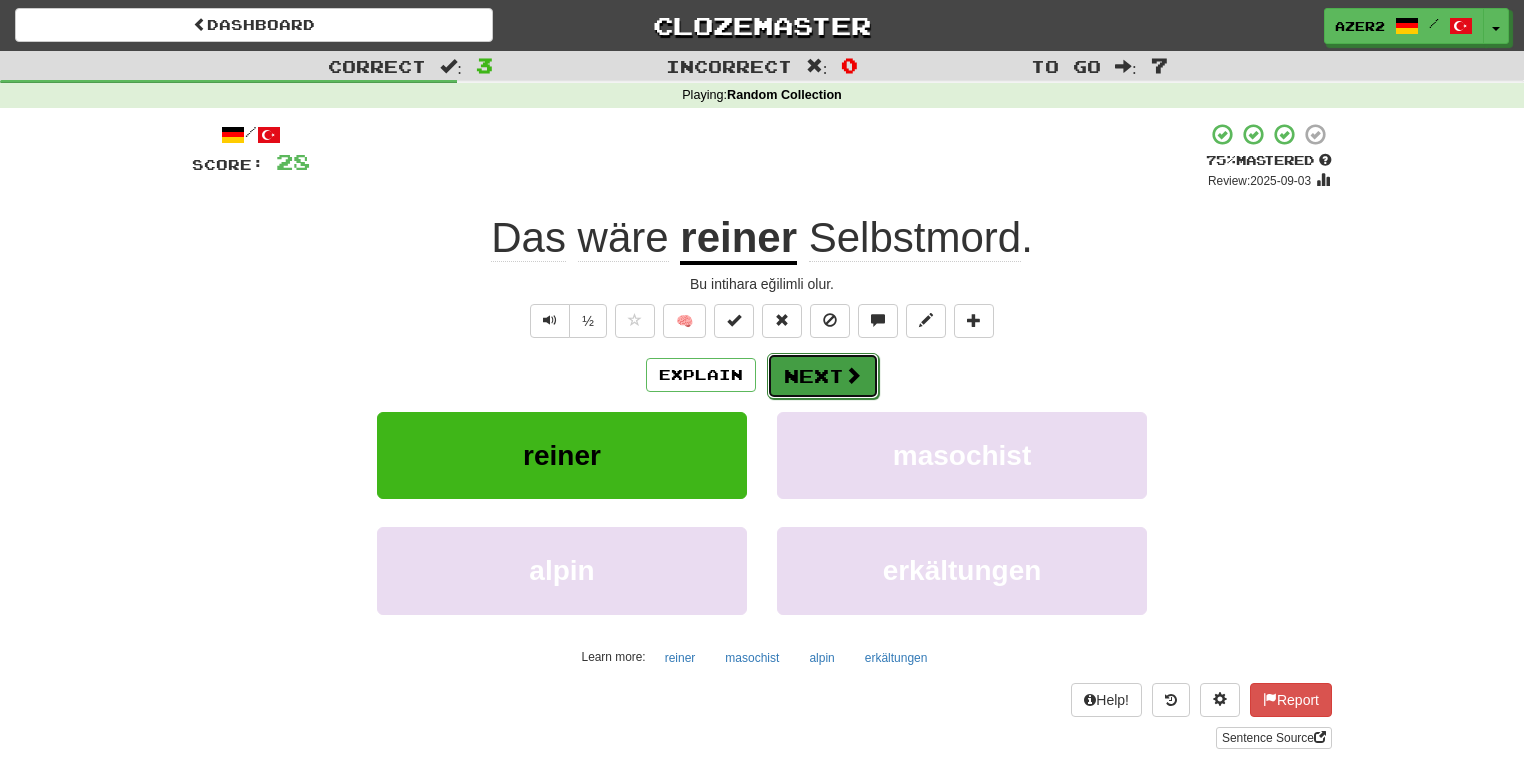 click on "Next" at bounding box center [823, 376] 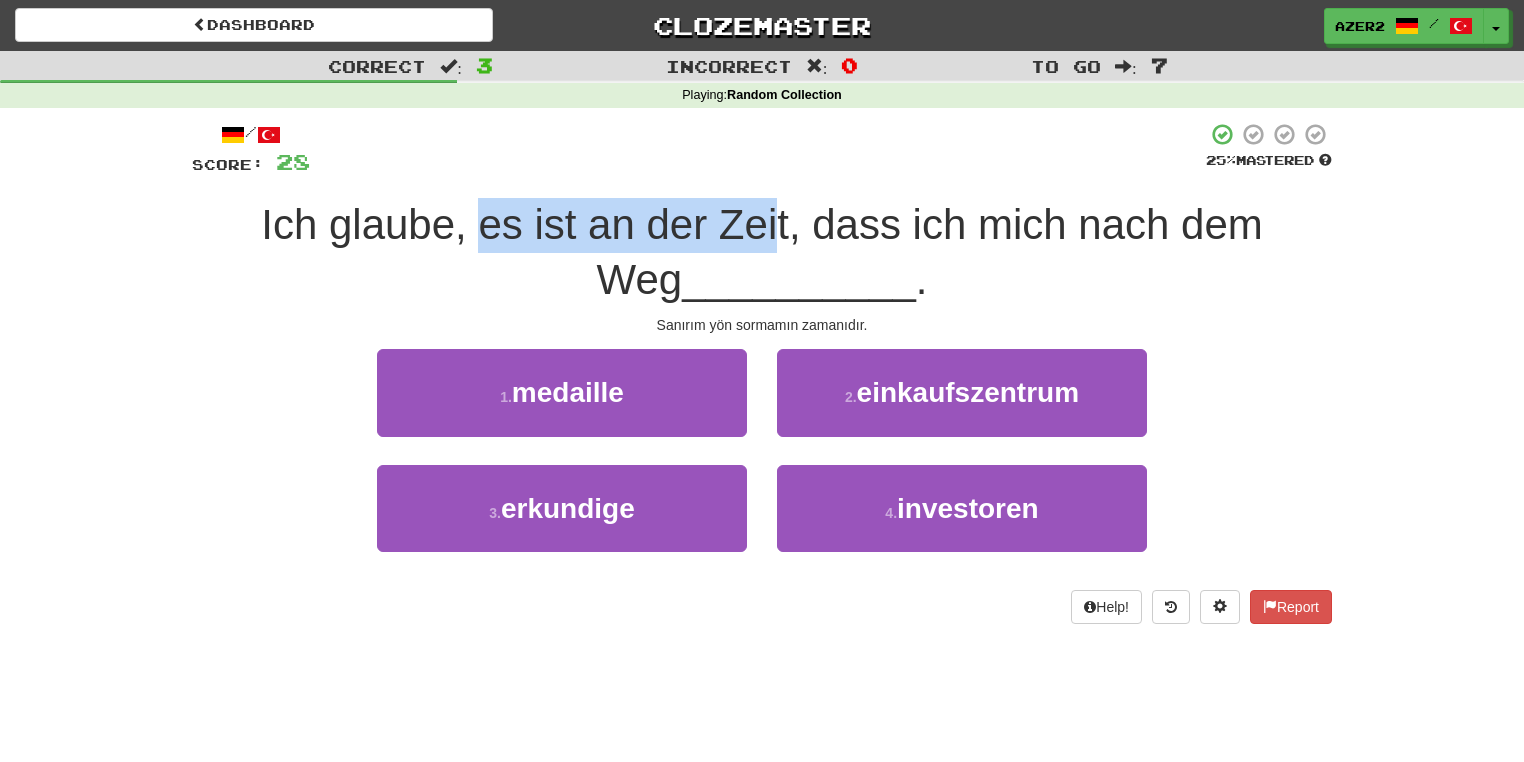 drag, startPoint x: 431, startPoint y: 229, endPoint x: 728, endPoint y: 223, distance: 297.0606 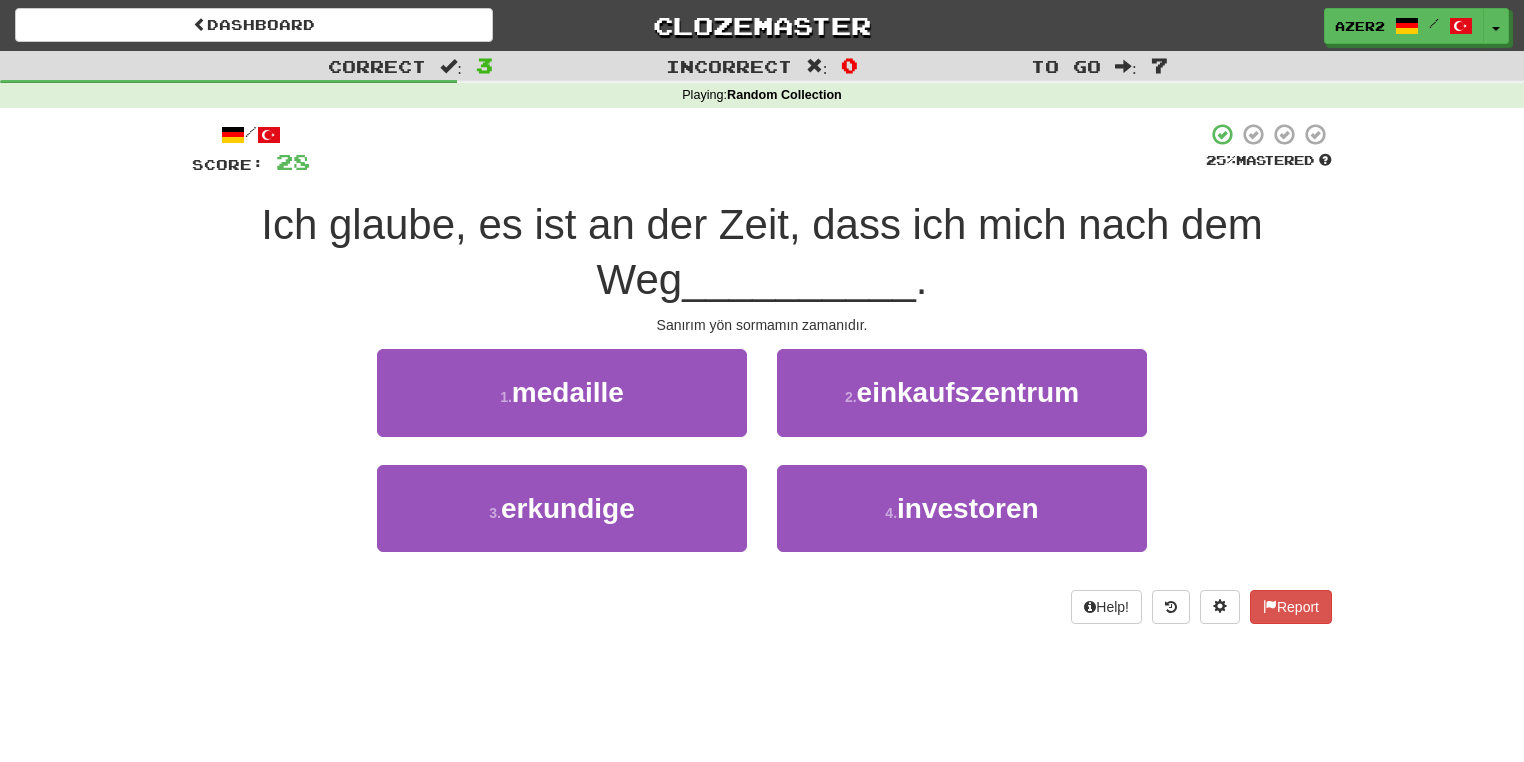 click on "Ich glaube, es ist an der Zeit, dass ich mich nach dem Weg" at bounding box center [762, 252] 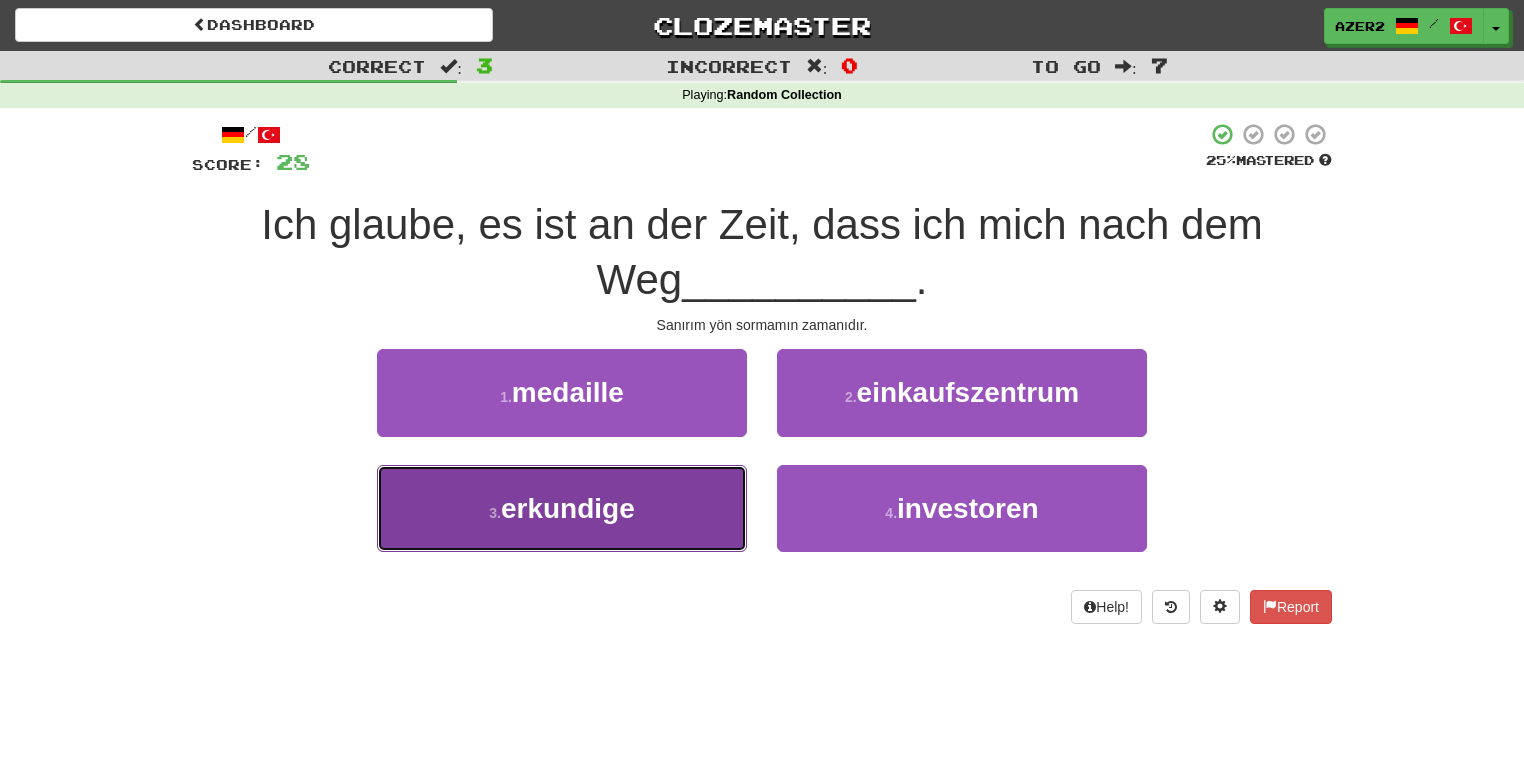 click on "erkundige" at bounding box center [568, 508] 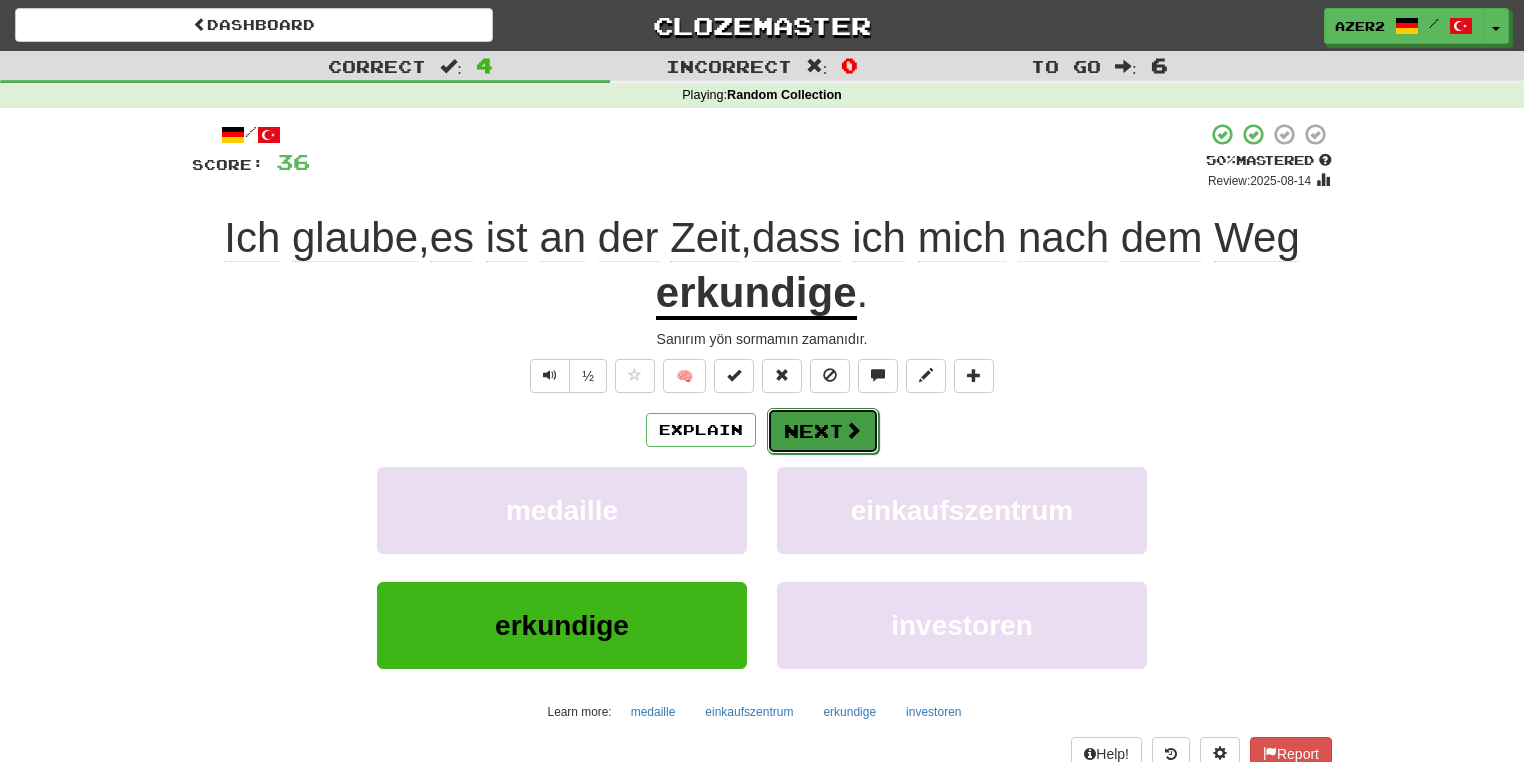 click on "Next" at bounding box center (823, 431) 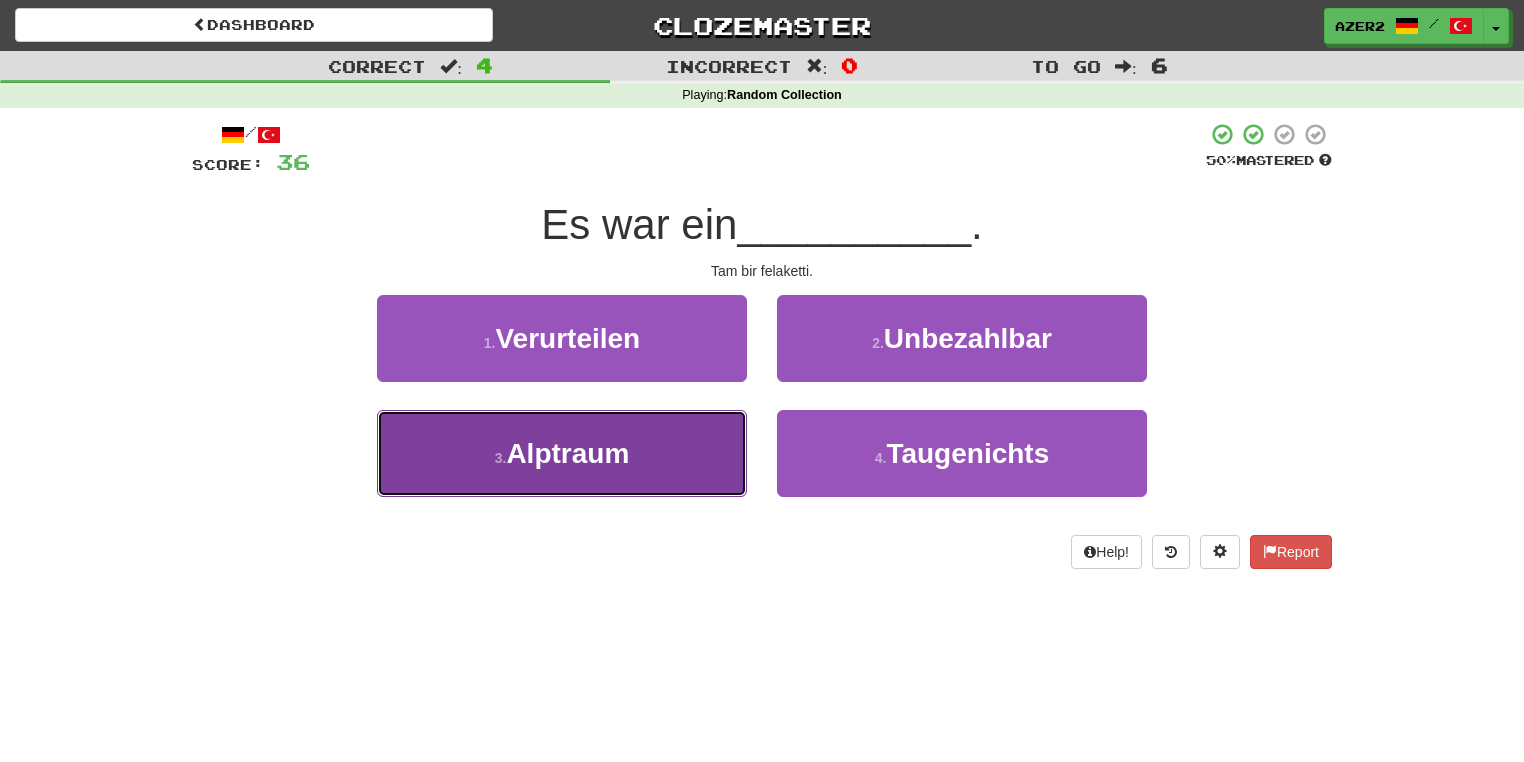 click on "Alptraum" at bounding box center (567, 453) 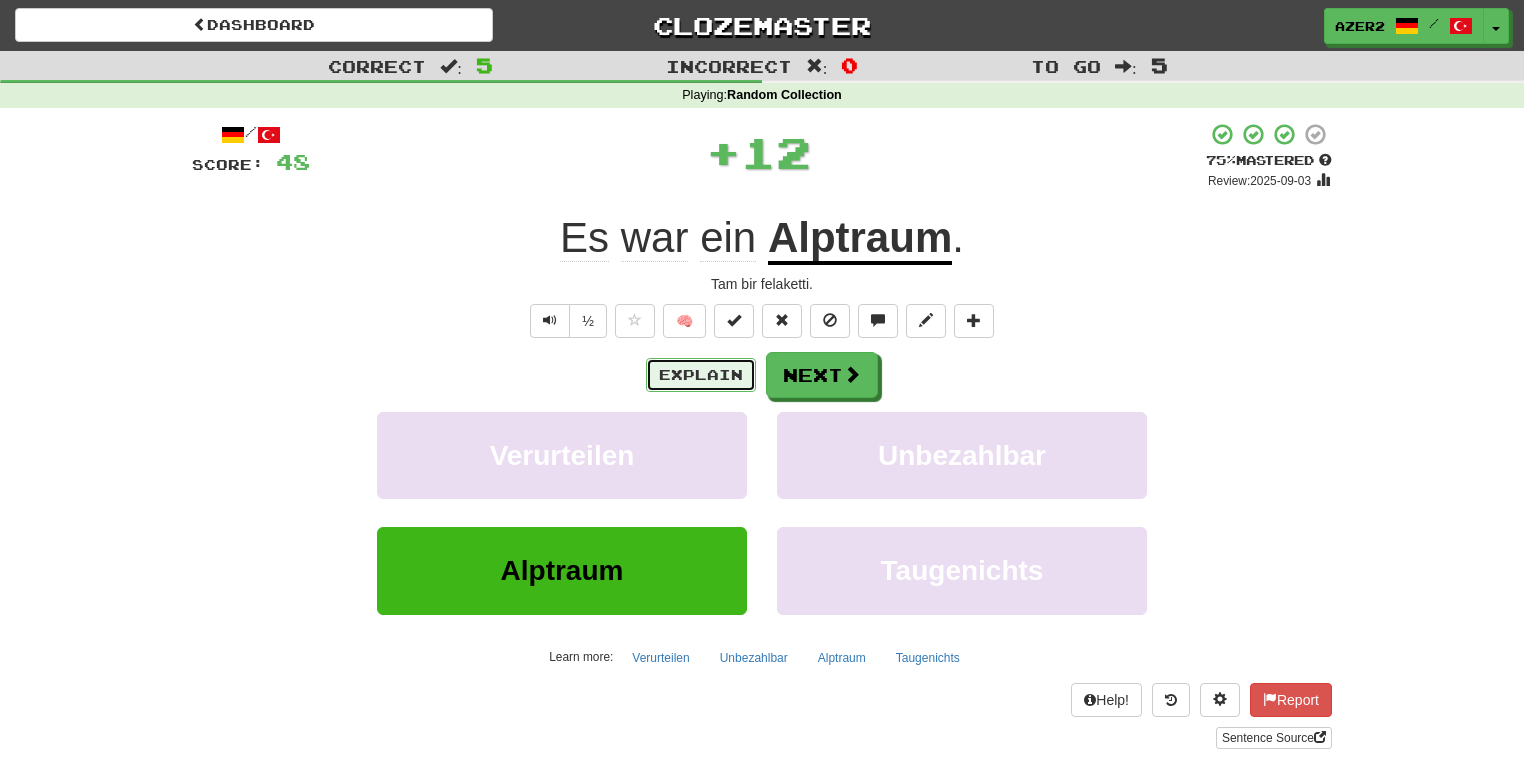 click on "Explain" at bounding box center [701, 375] 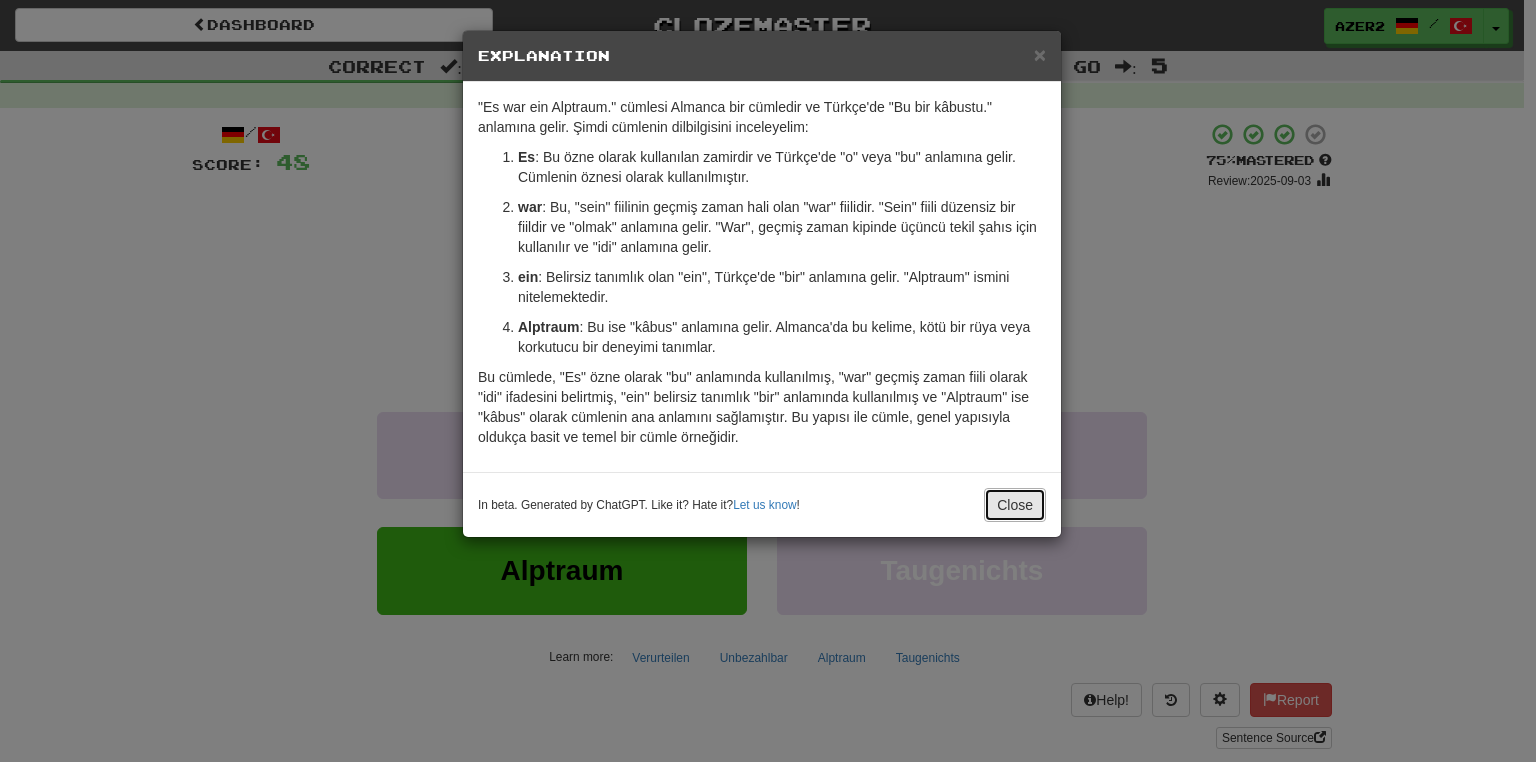 click on "Close" at bounding box center (1015, 505) 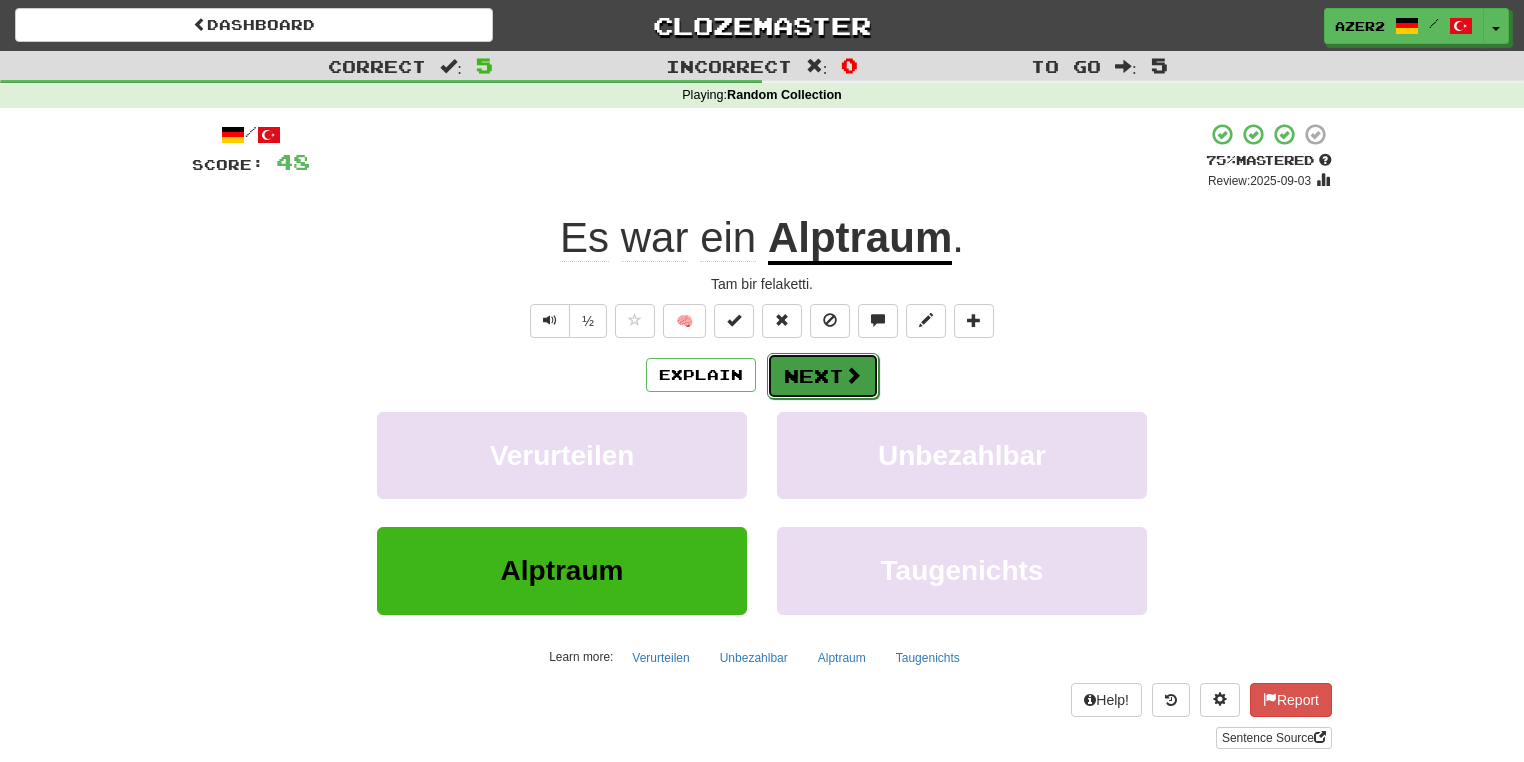 click on "Next" at bounding box center (823, 376) 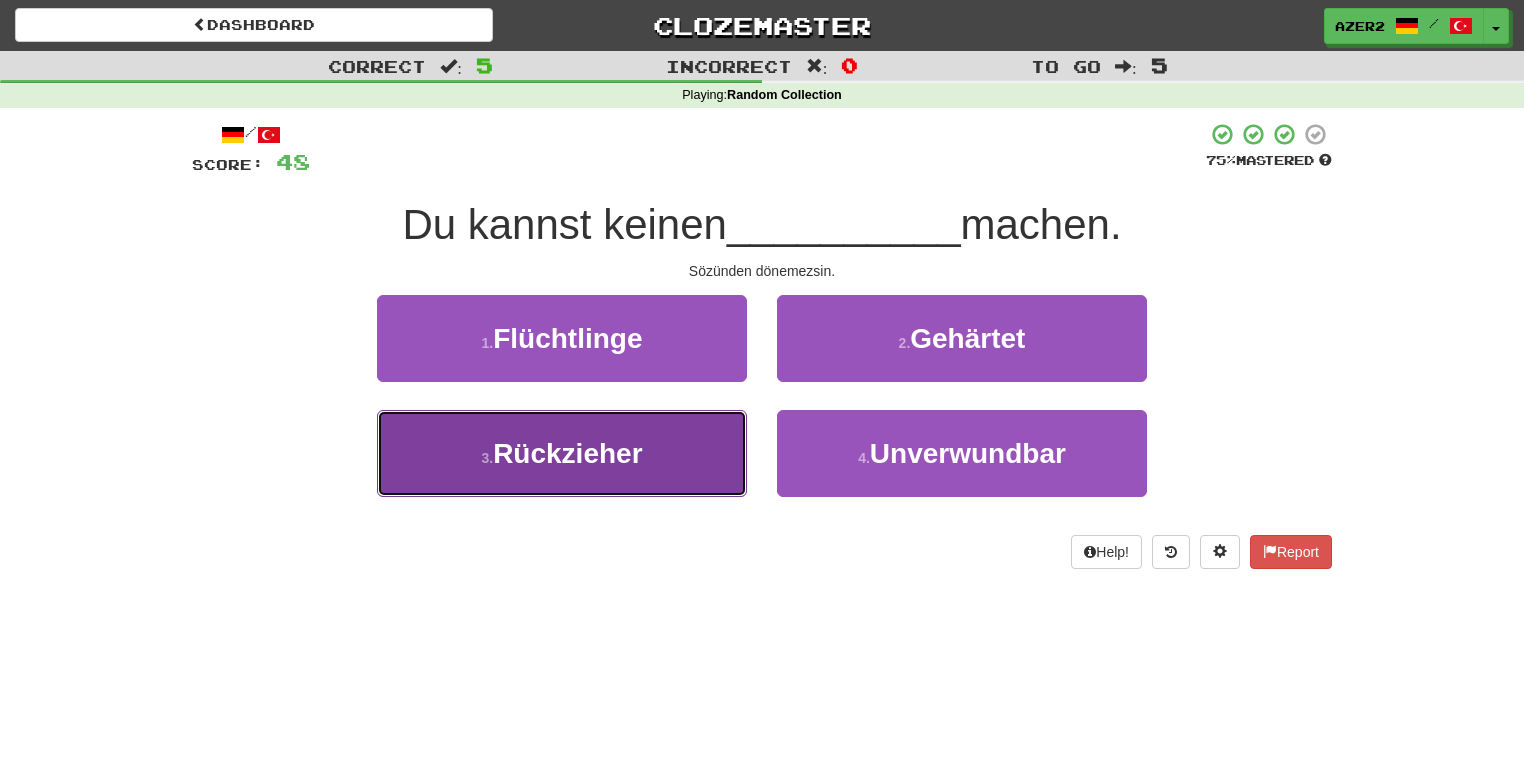 click on "Rückzieher" at bounding box center [567, 453] 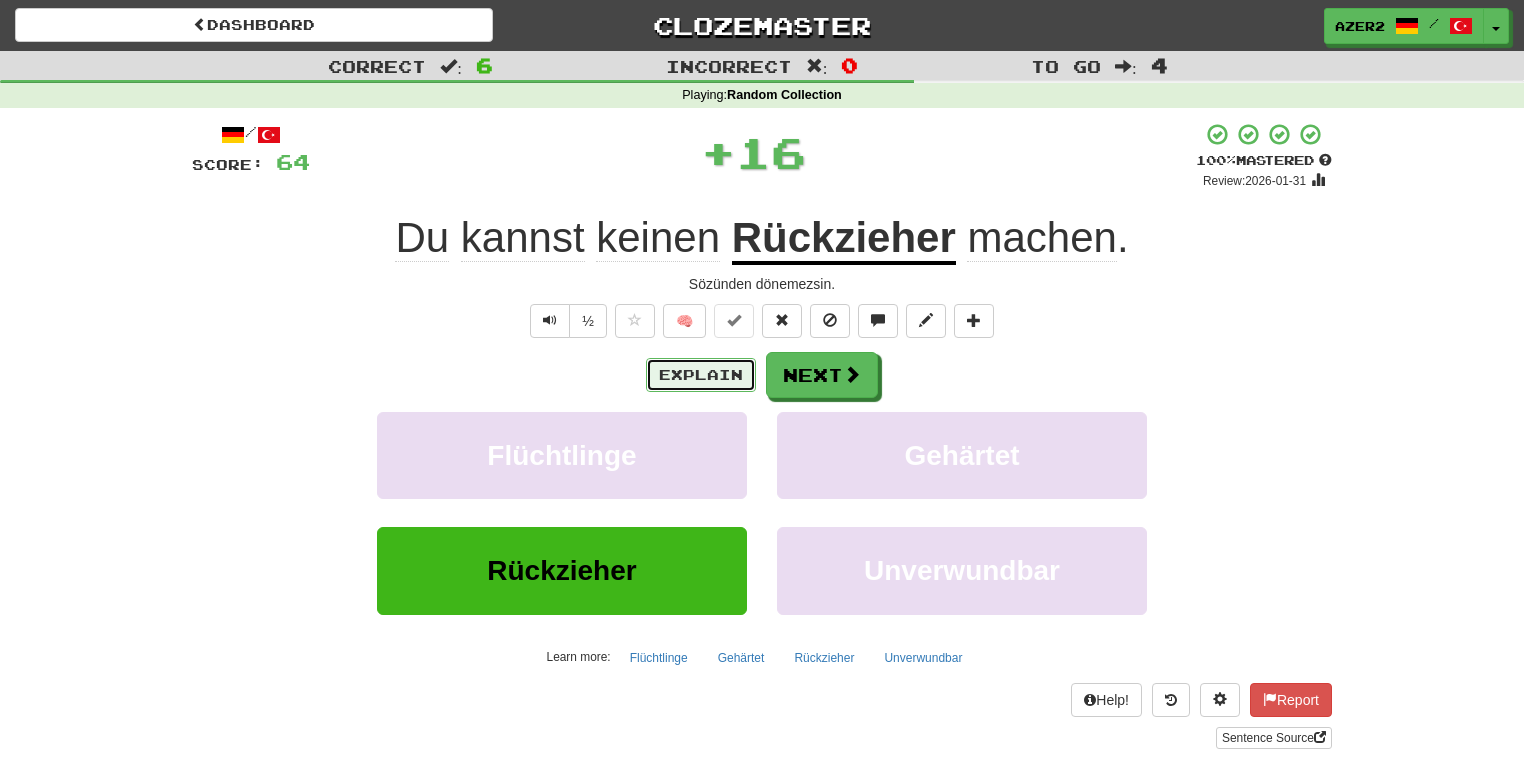 click on "Explain" at bounding box center [701, 375] 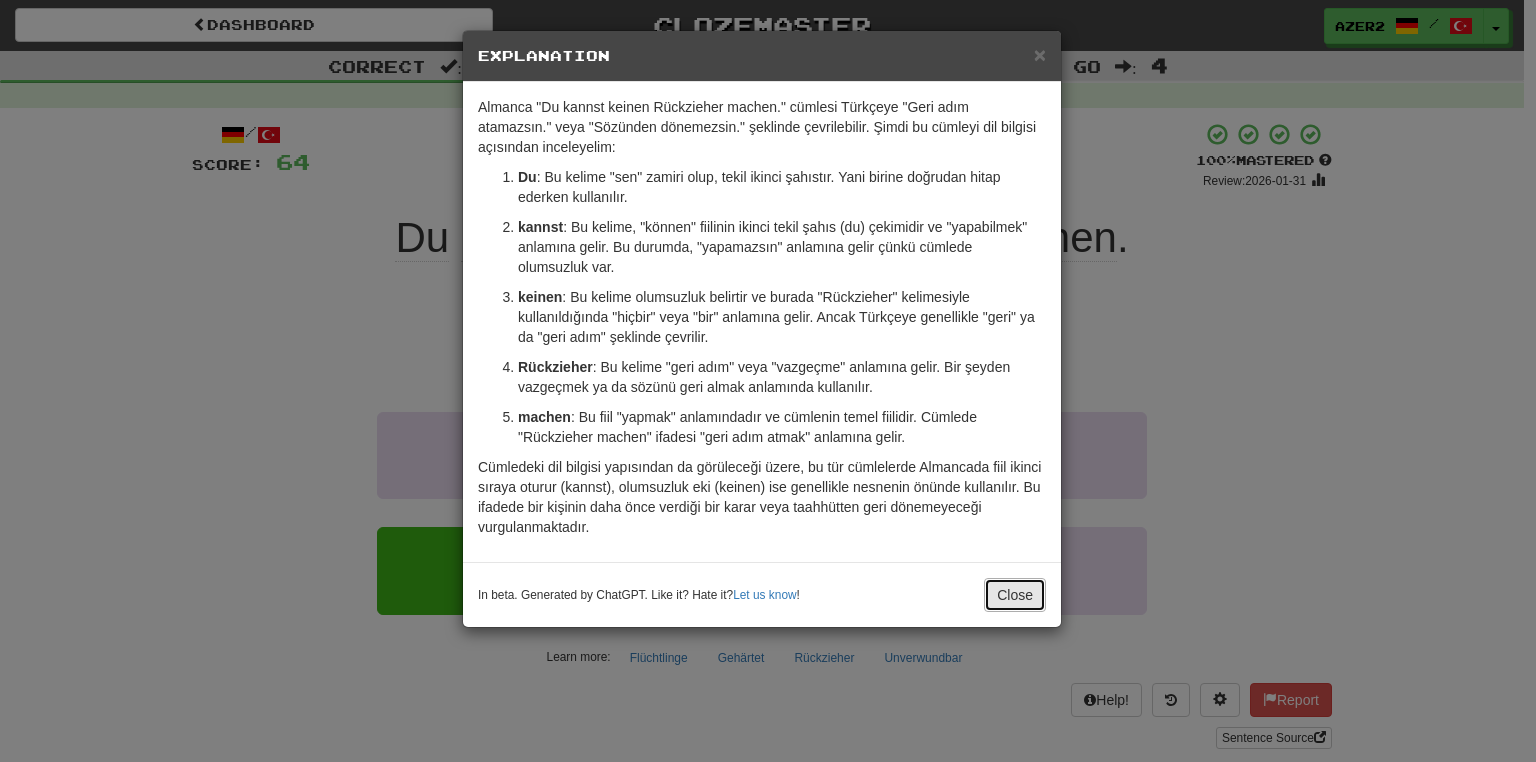 click on "Close" at bounding box center [1015, 595] 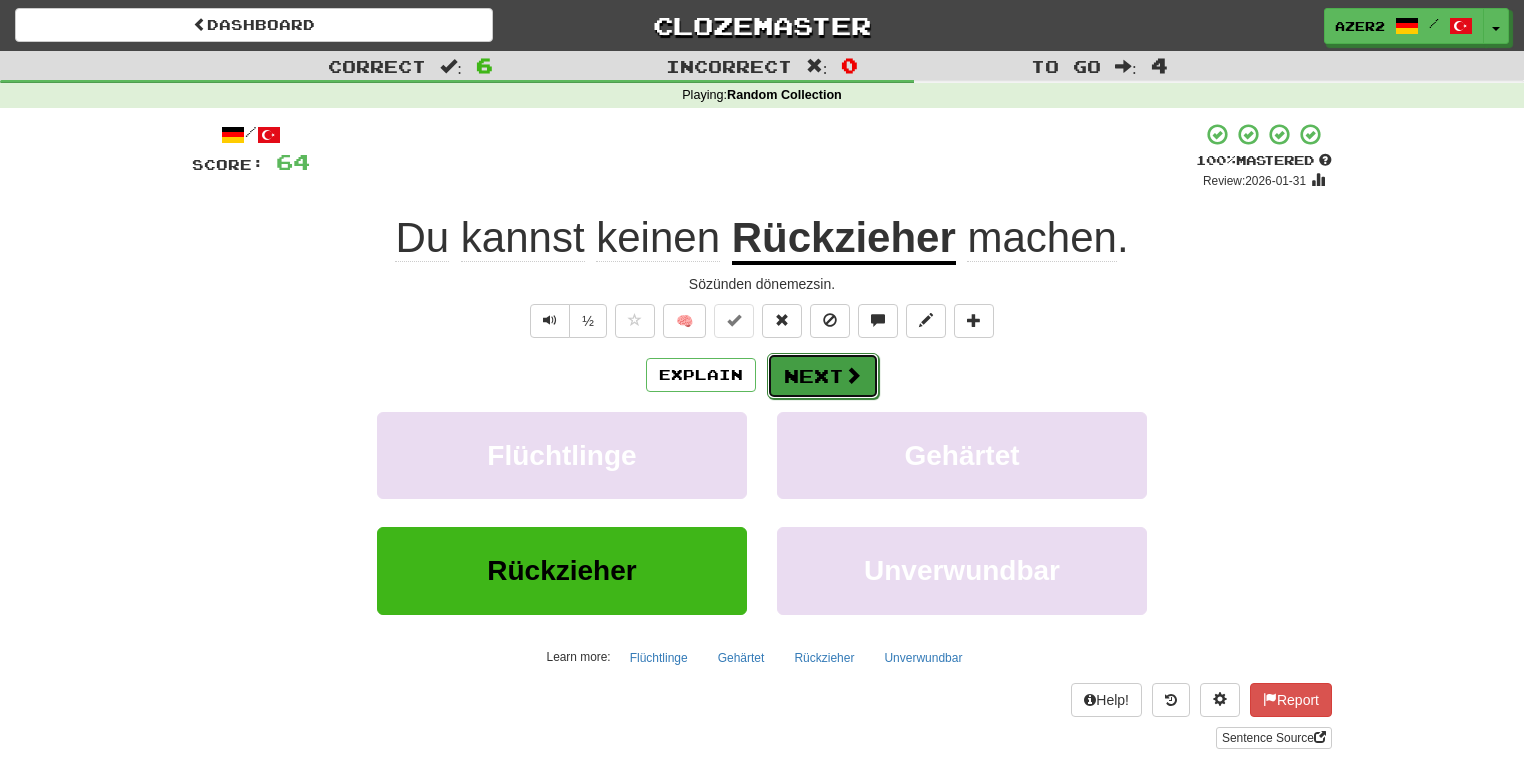click on "Next" at bounding box center [823, 376] 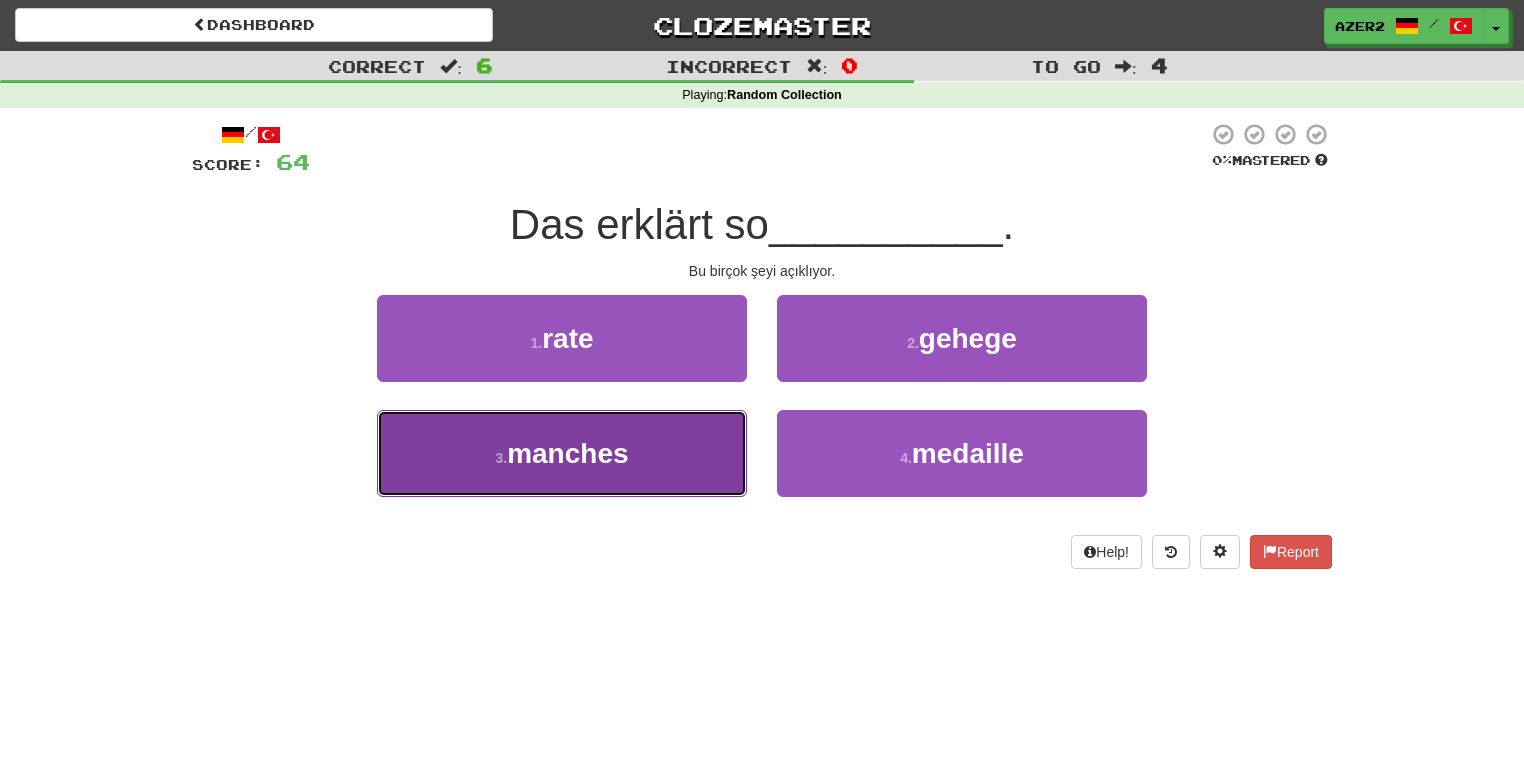 click on "3 .  manches" at bounding box center (562, 453) 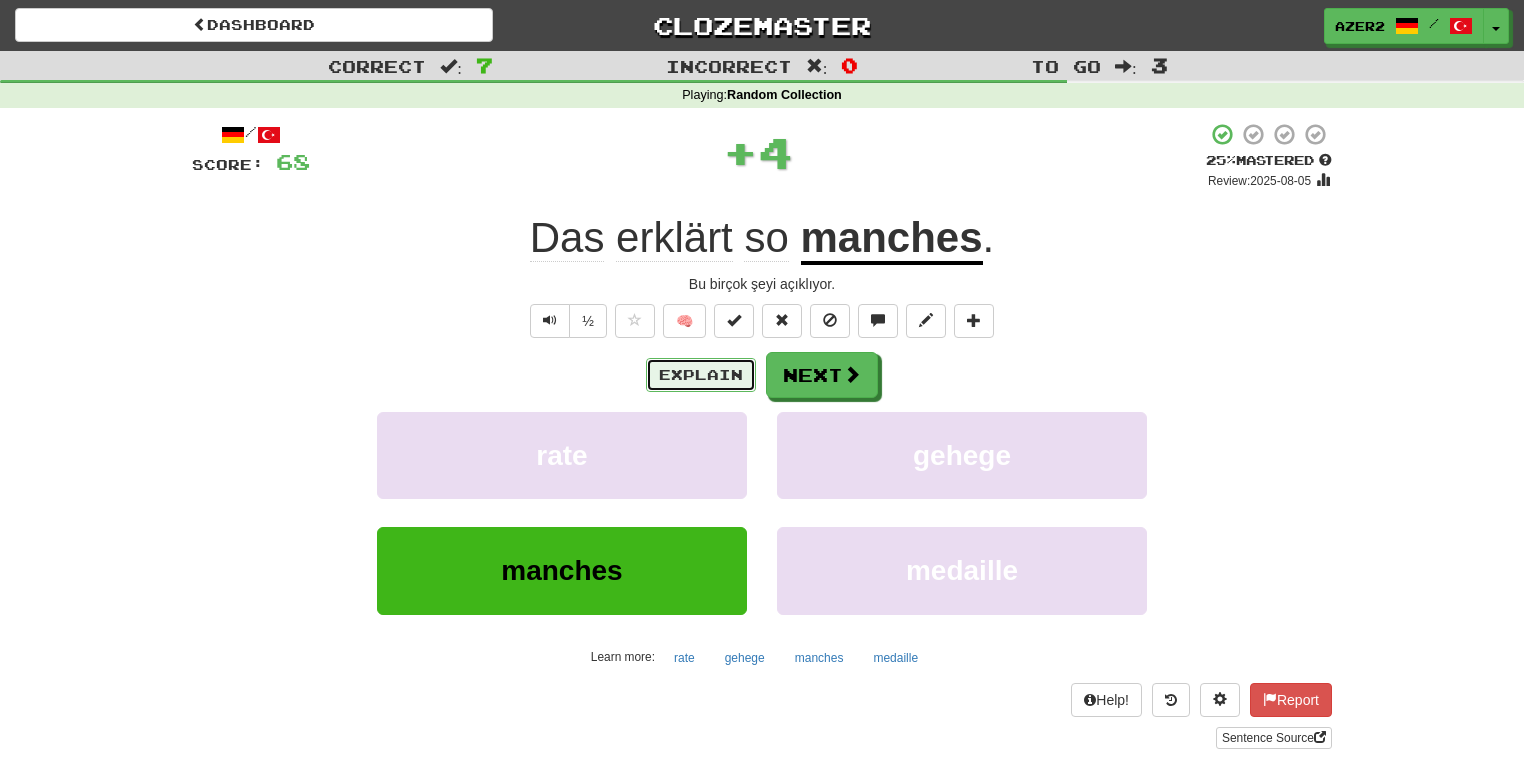 click on "Explain" at bounding box center (701, 375) 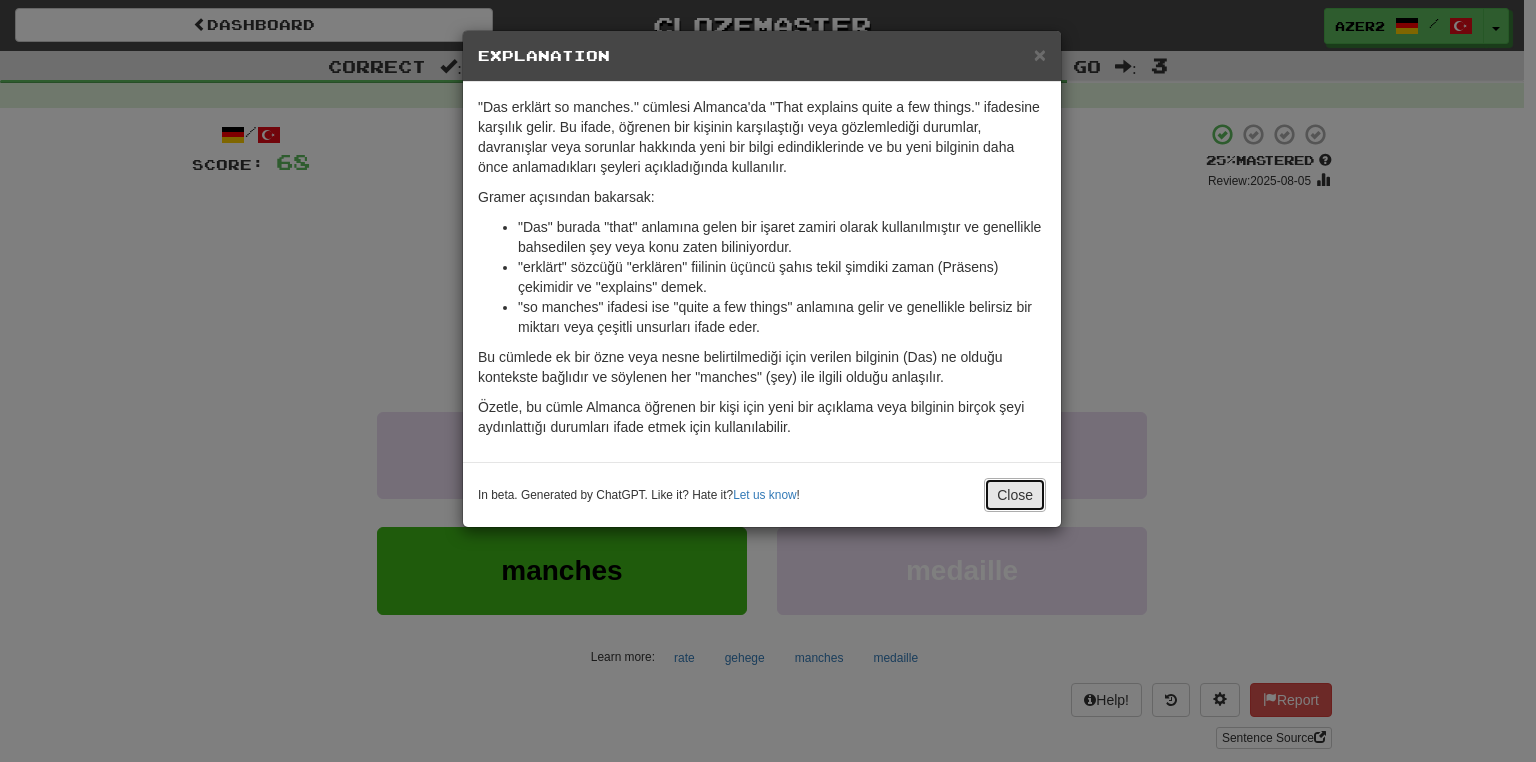 click on "Close" at bounding box center (1015, 495) 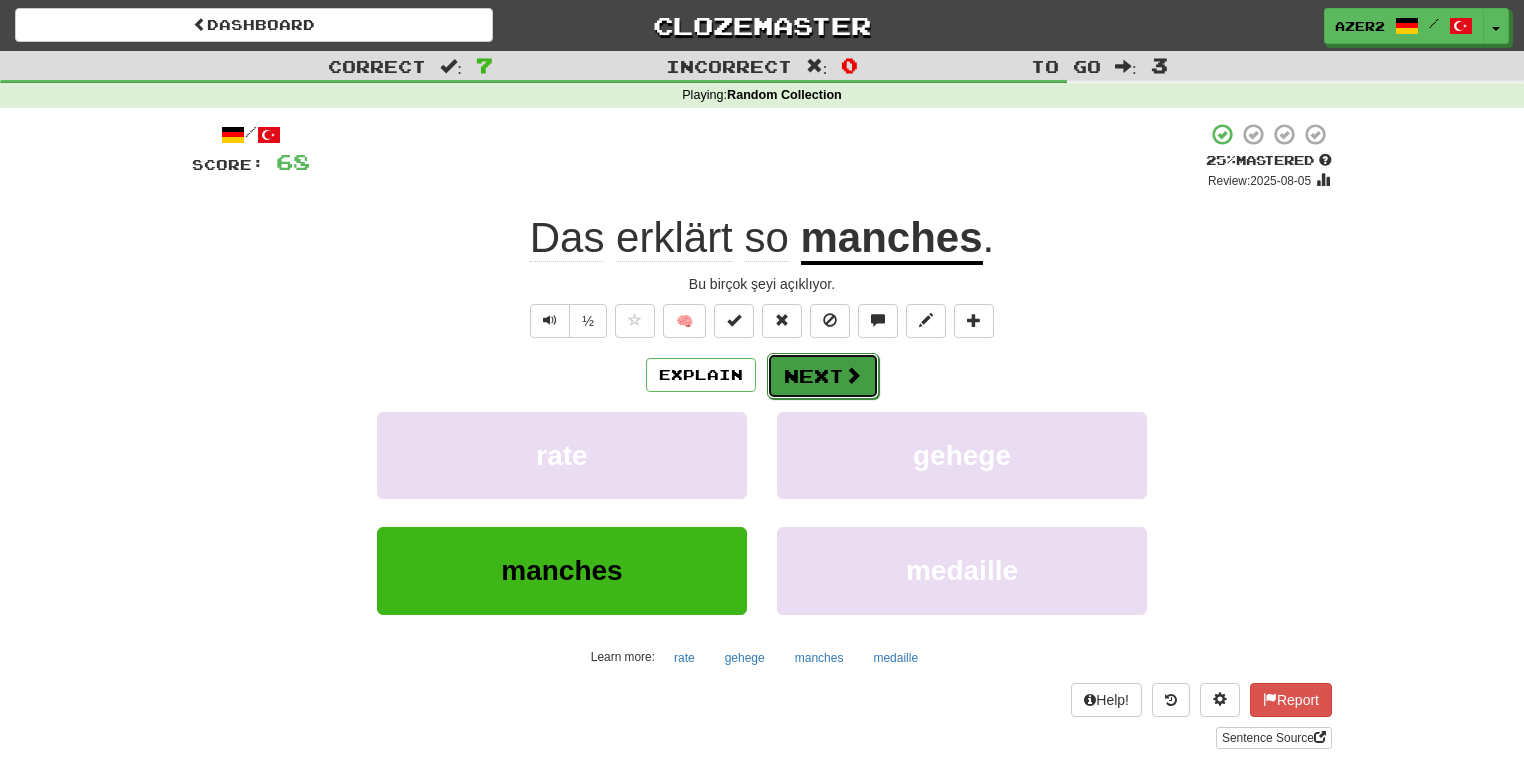 click on "Next" at bounding box center (823, 376) 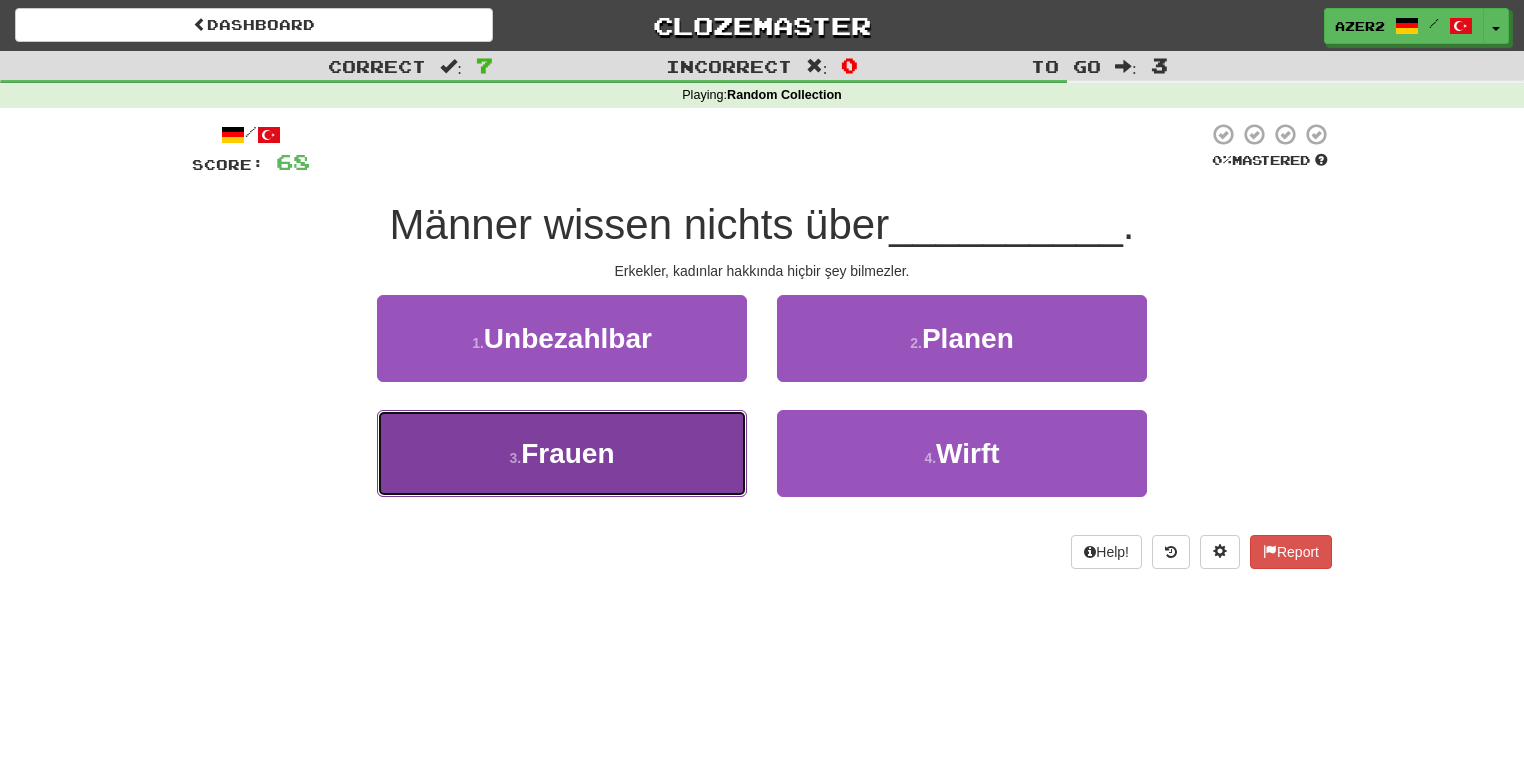 click on "Frauen" at bounding box center (567, 453) 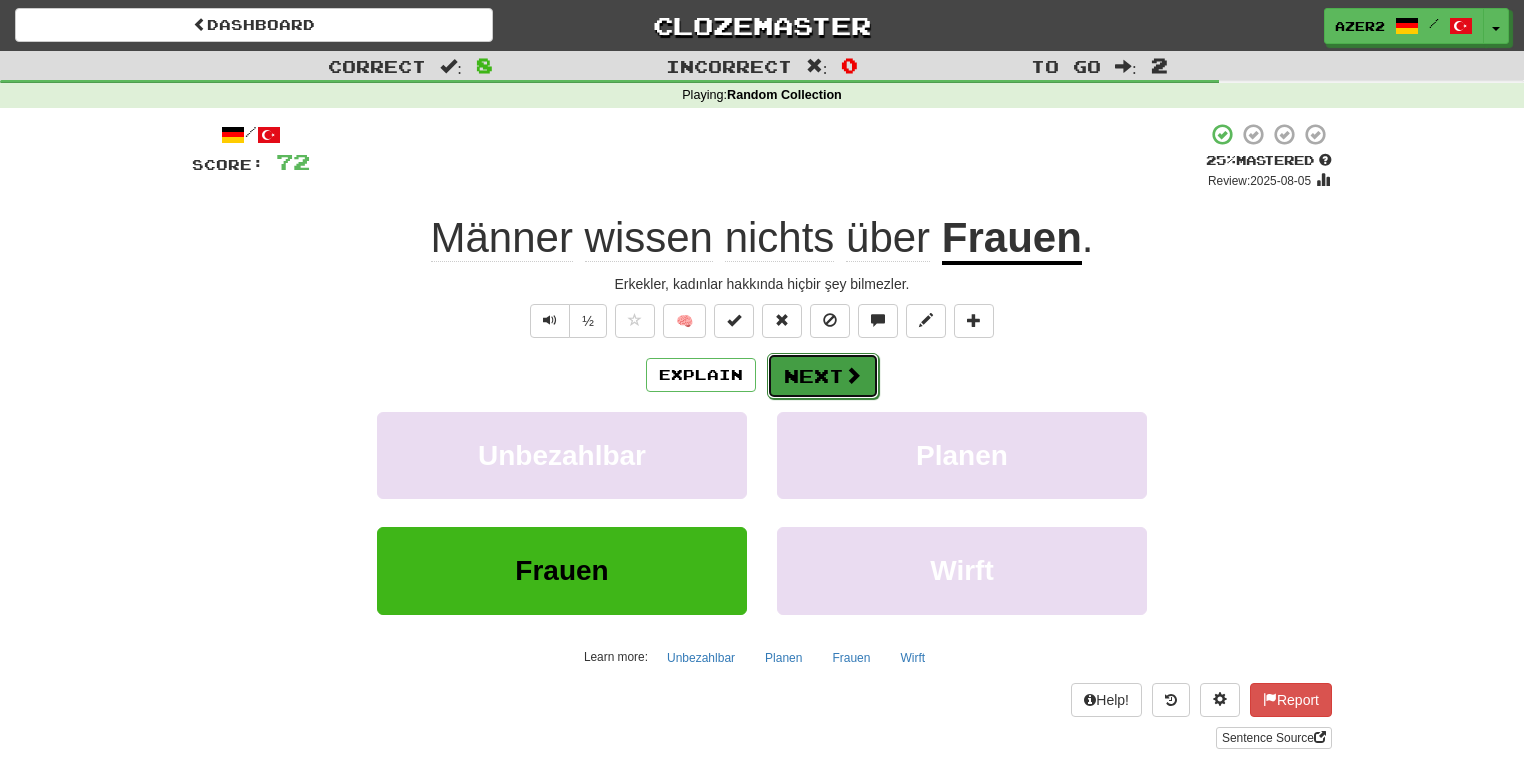 click at bounding box center [853, 375] 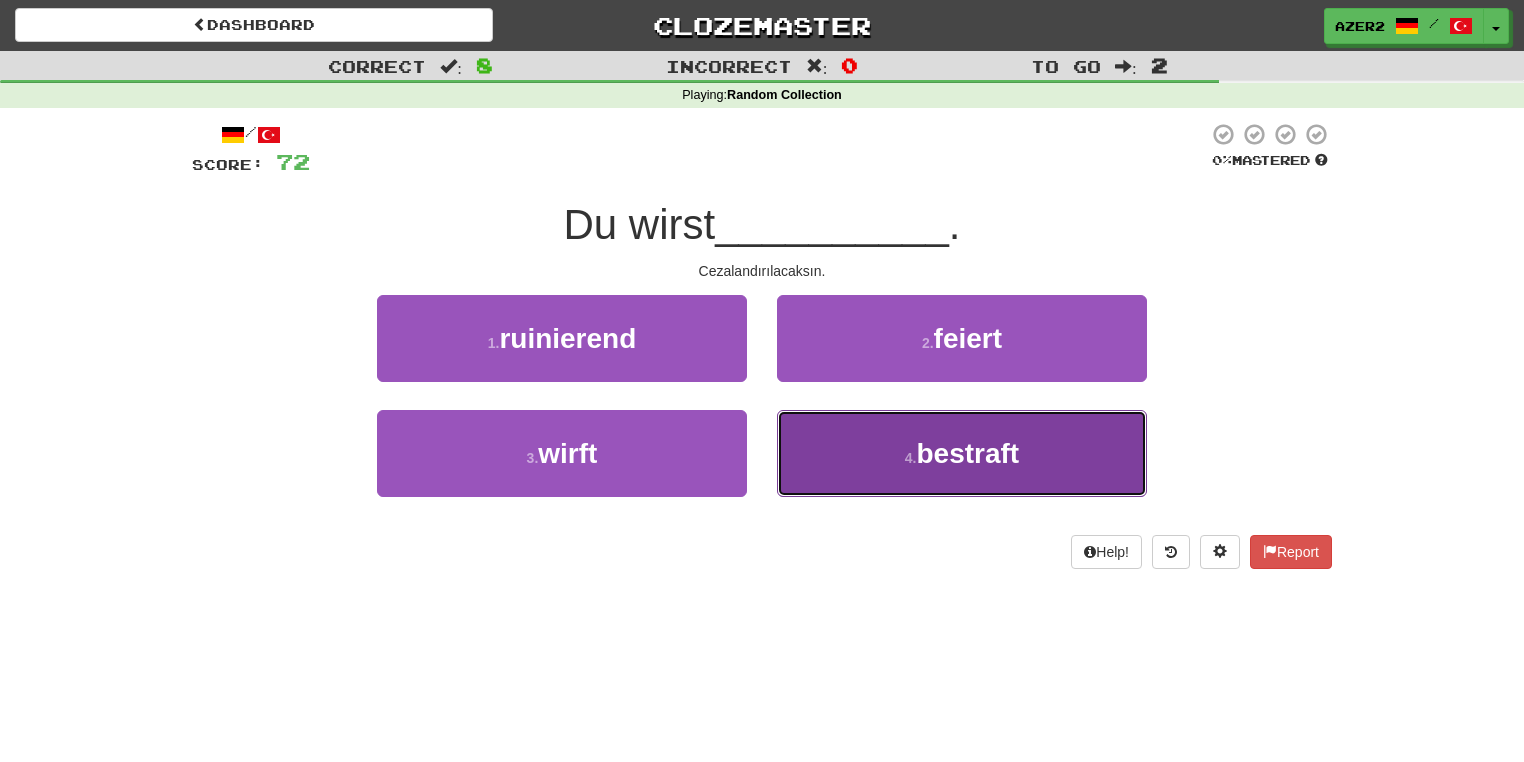click on "bestraft" at bounding box center [967, 453] 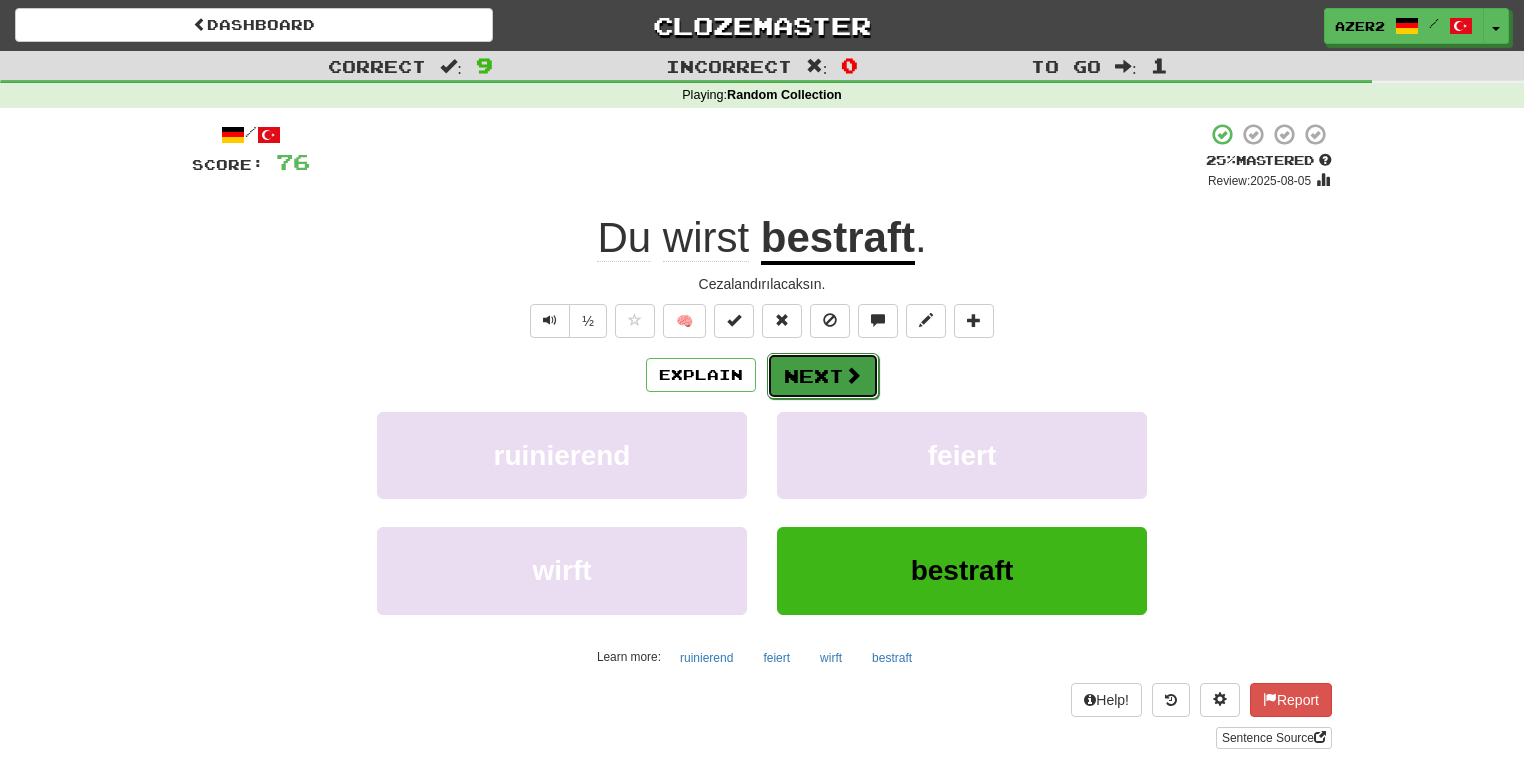 click on "Next" at bounding box center (823, 376) 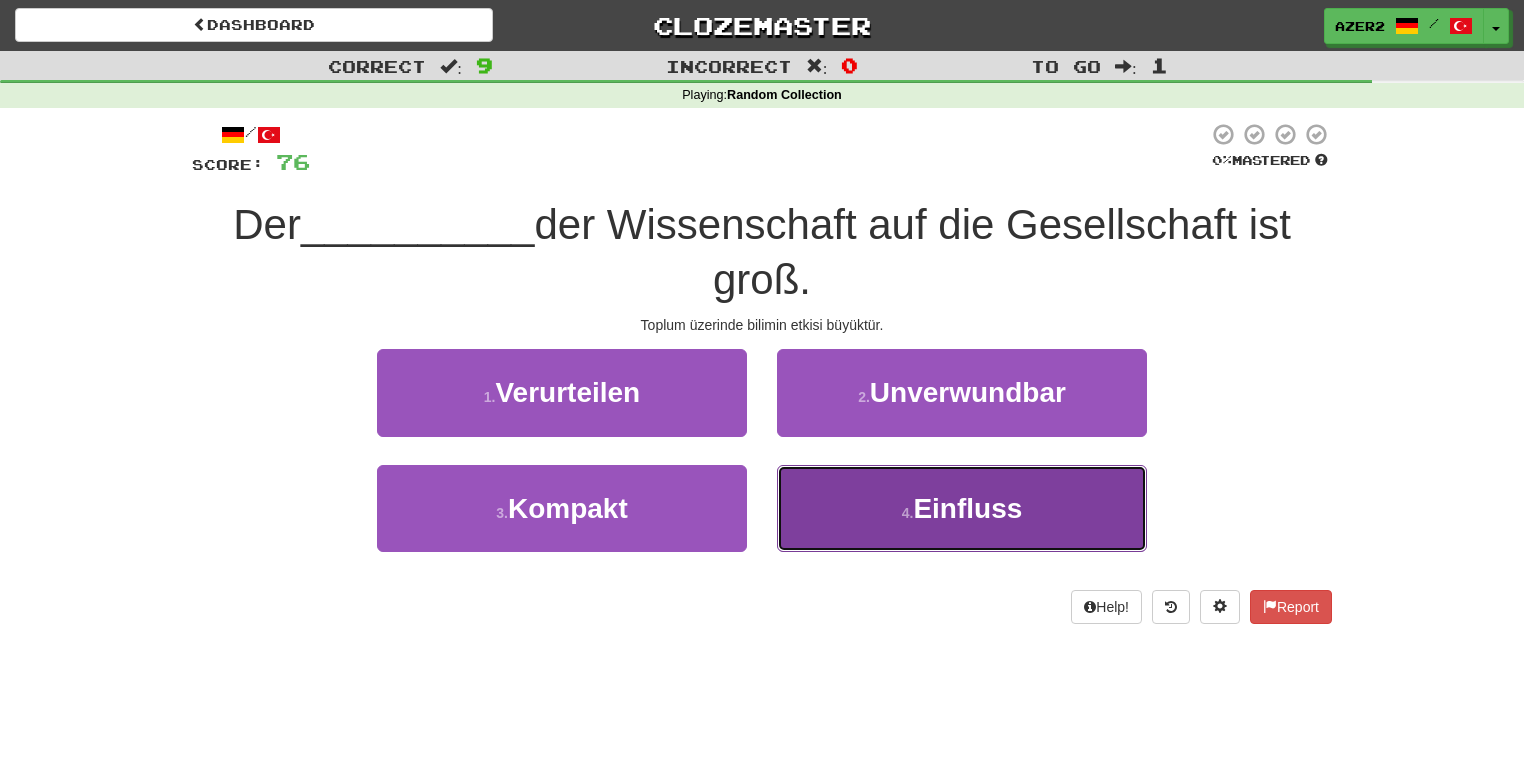 click on "Einfluss" at bounding box center (967, 508) 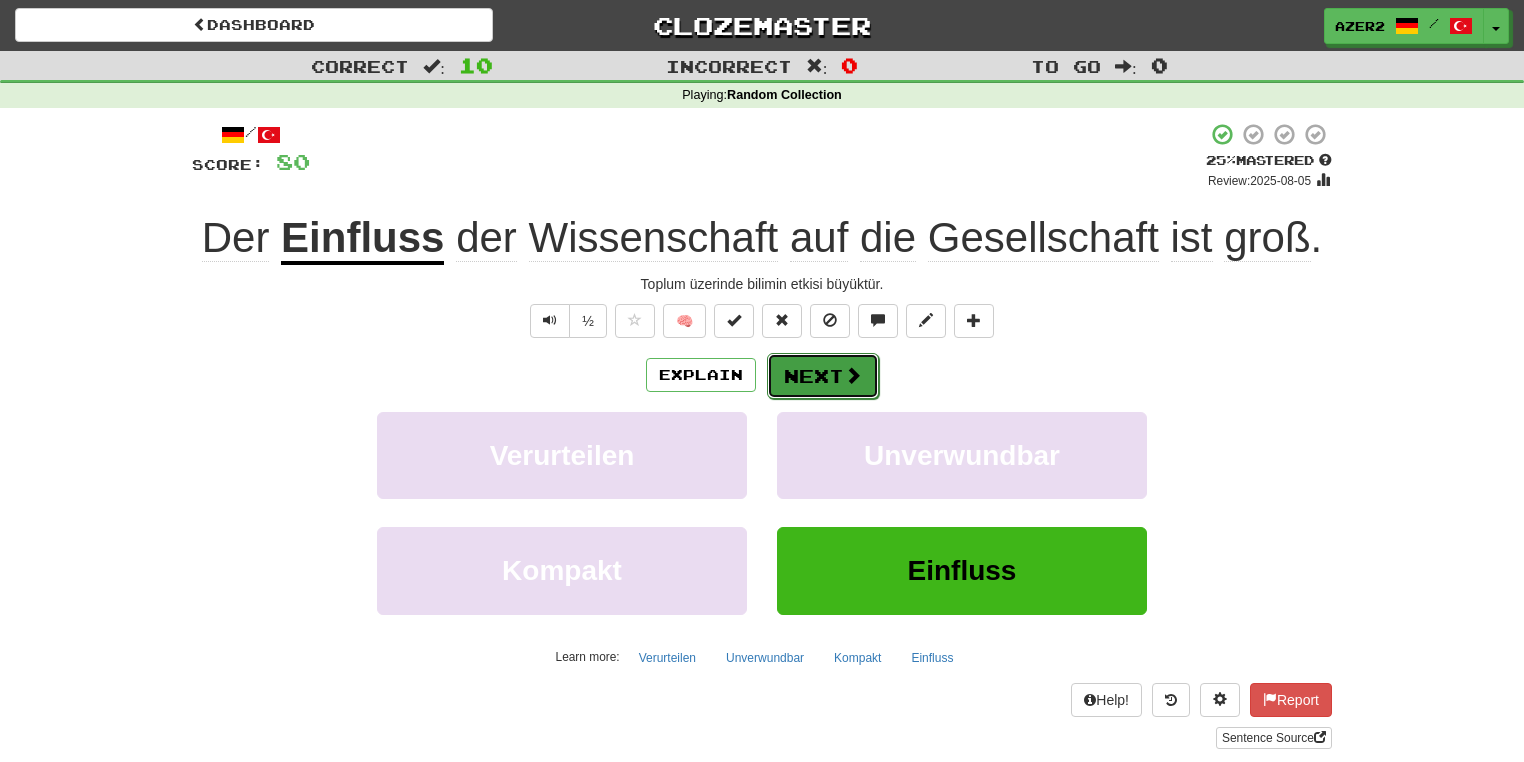 click on "Next" at bounding box center [823, 376] 